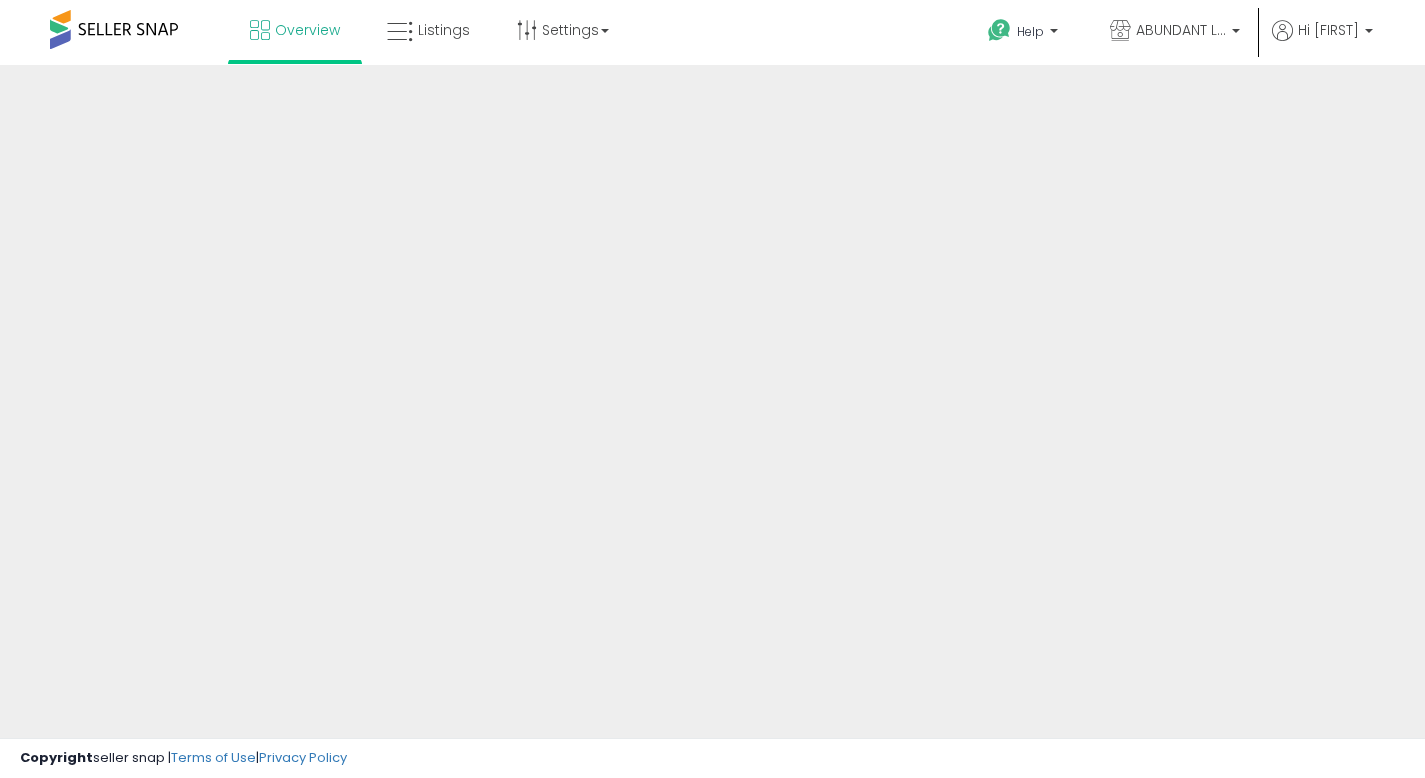 scroll, scrollTop: 0, scrollLeft: 0, axis: both 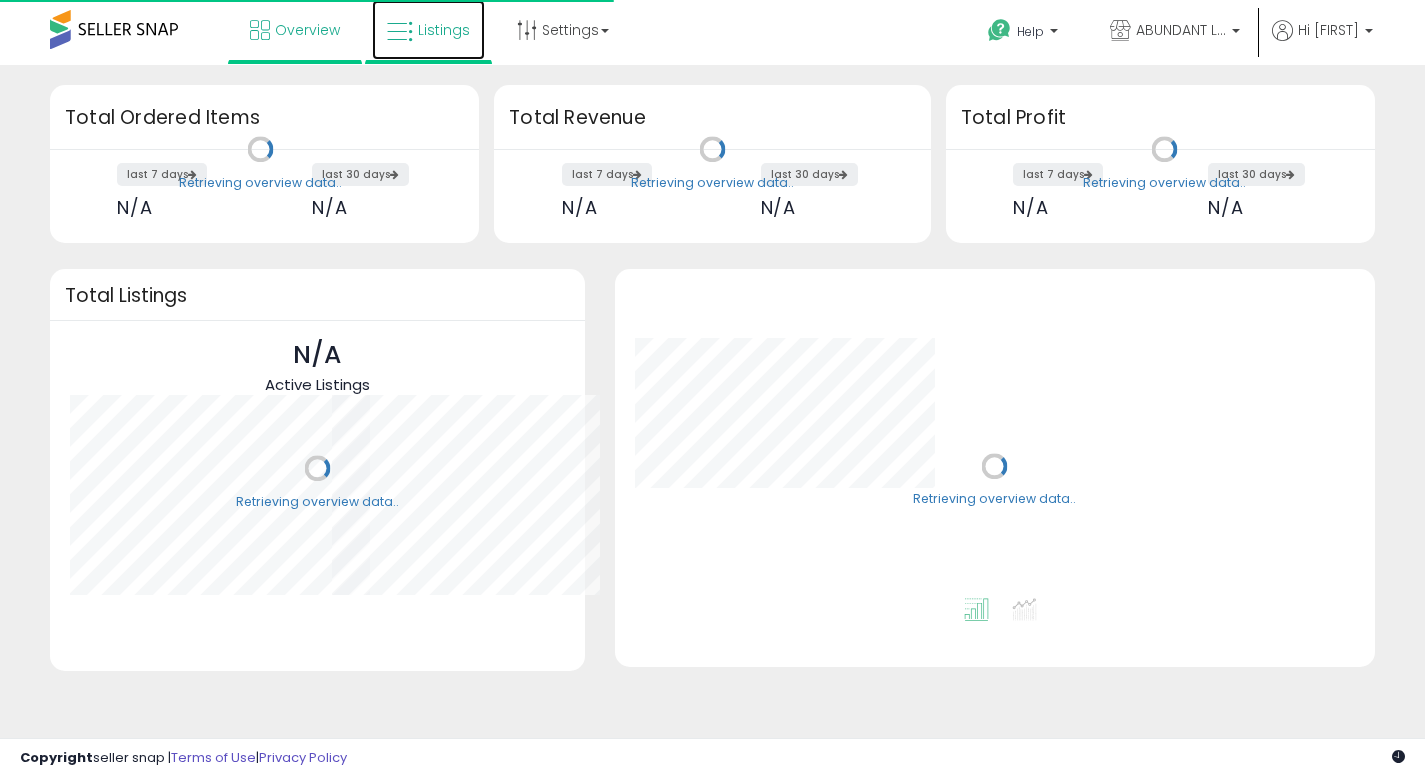 click on "Listings" at bounding box center [428, 30] 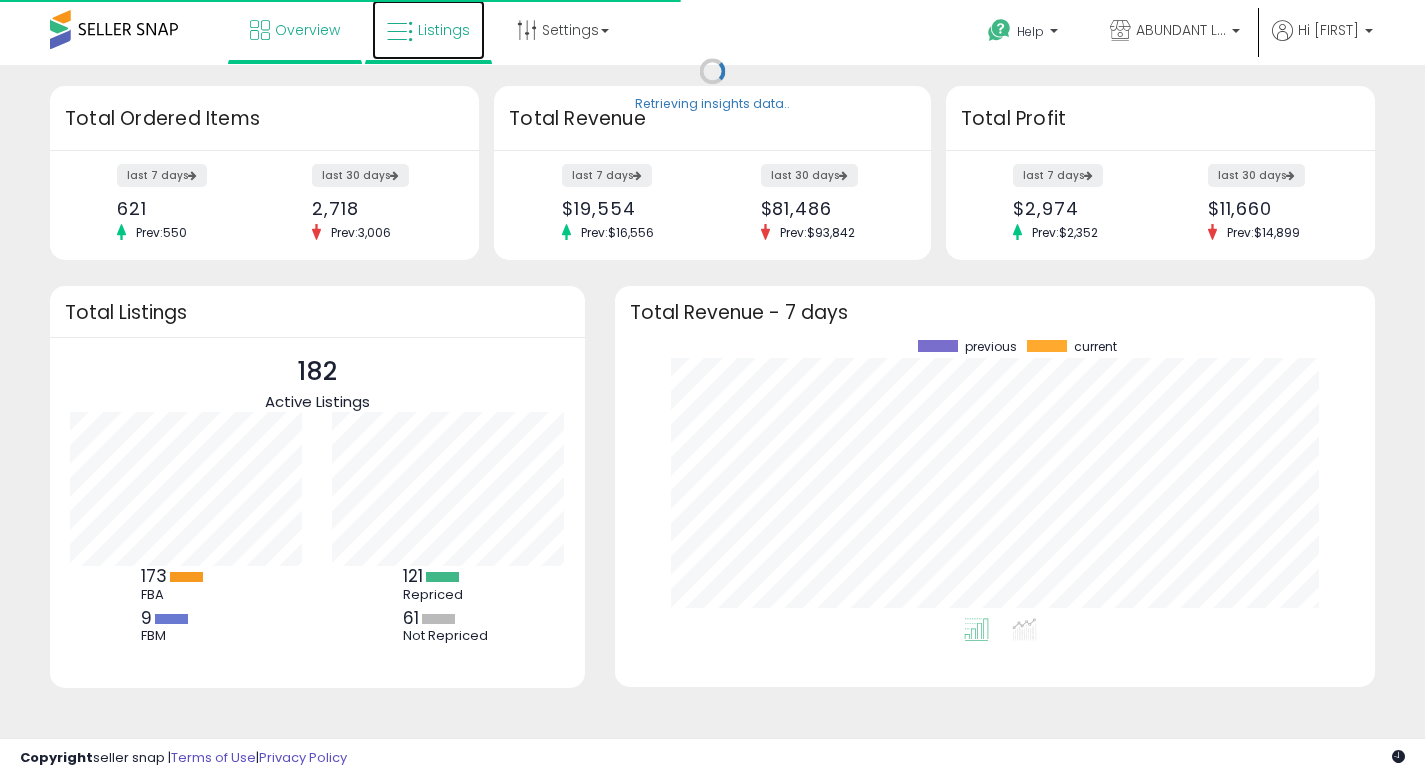 scroll, scrollTop: 999800, scrollLeft: 999737, axis: both 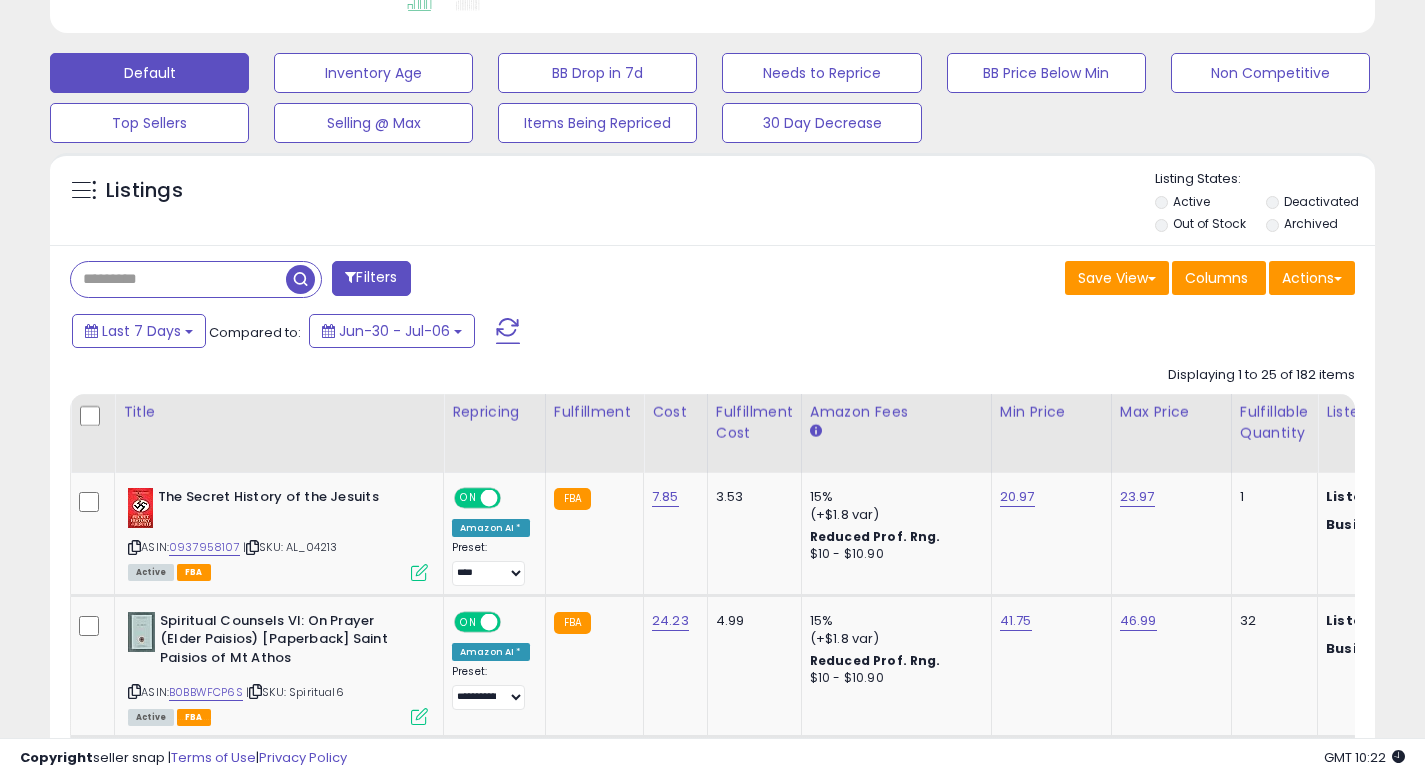 click at bounding box center [178, 279] 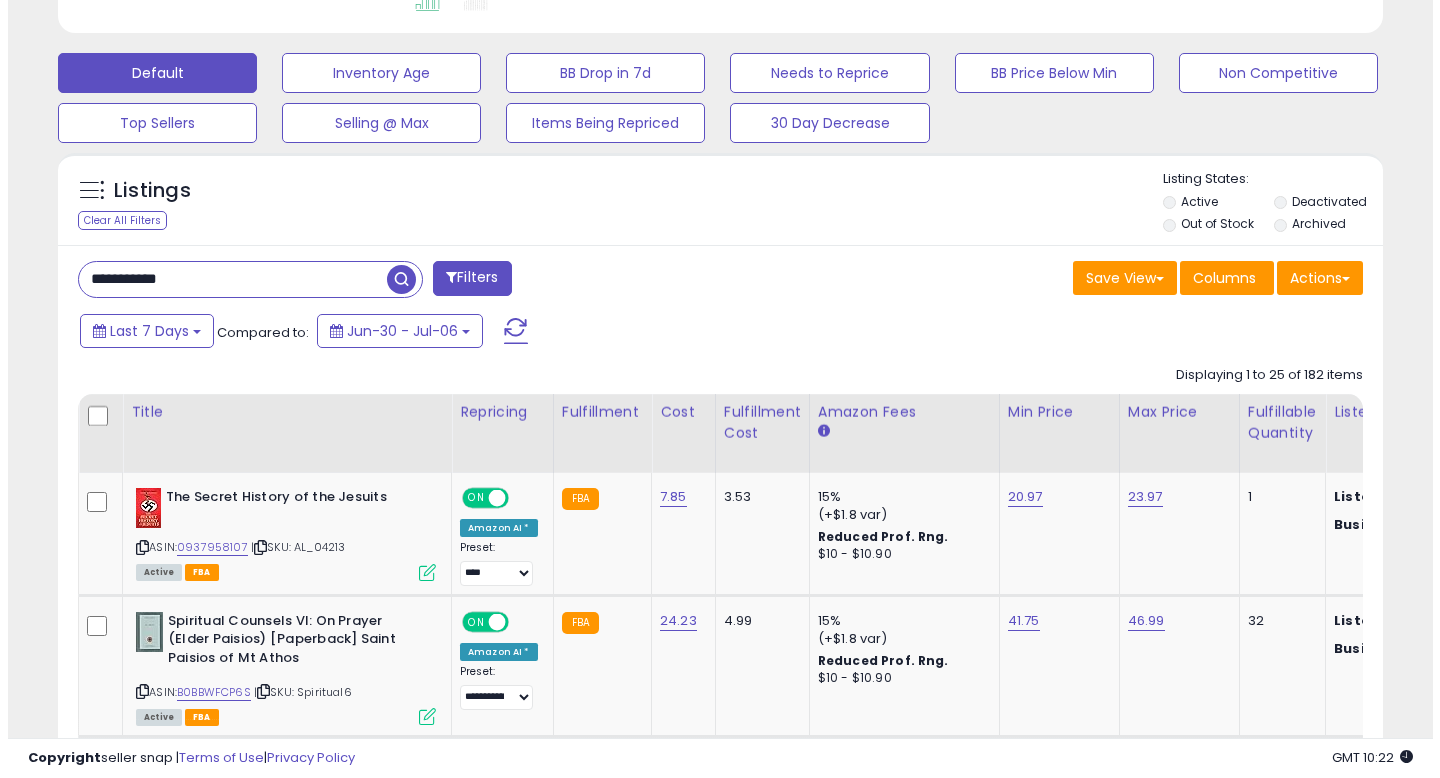 scroll, scrollTop: 462, scrollLeft: 0, axis: vertical 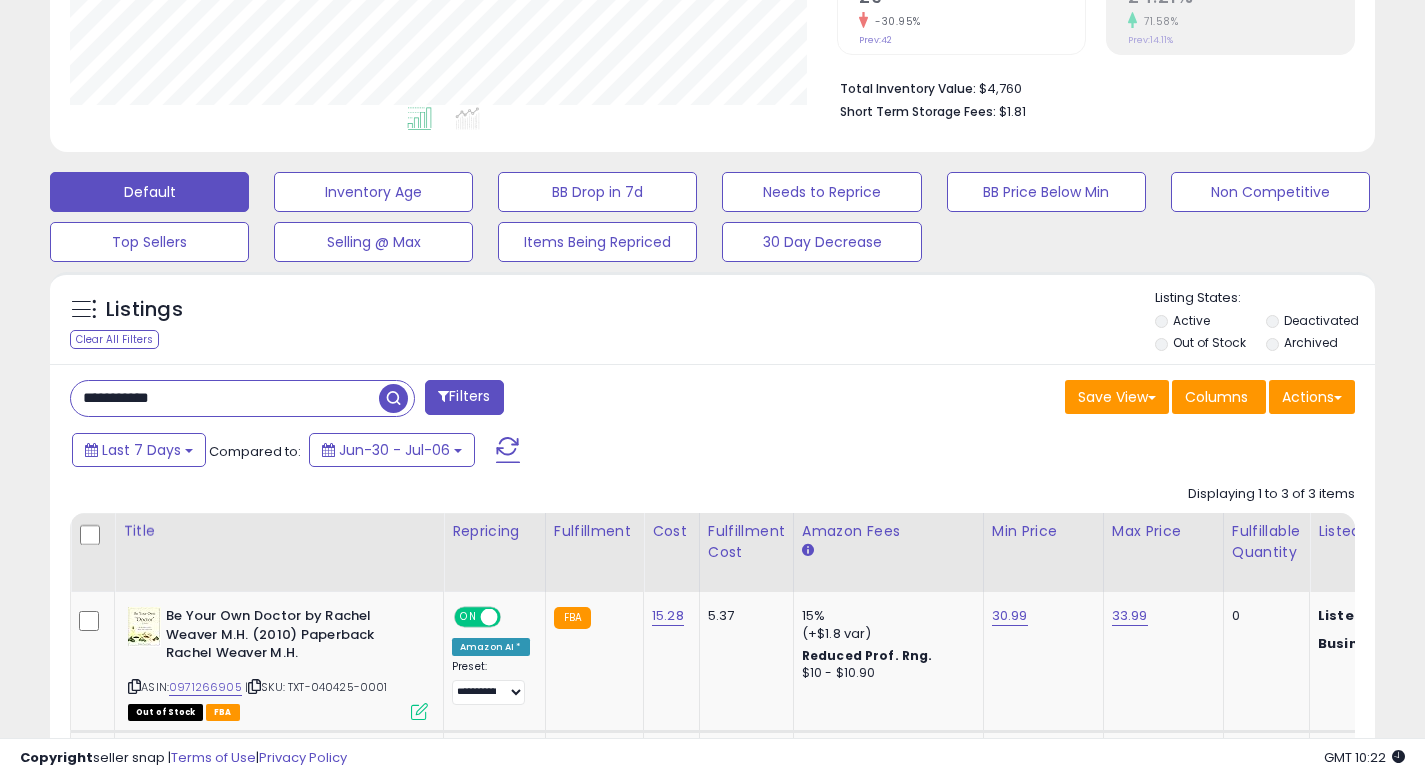 drag, startPoint x: 191, startPoint y: 0, endPoint x: 0, endPoint y: -75, distance: 205.19746 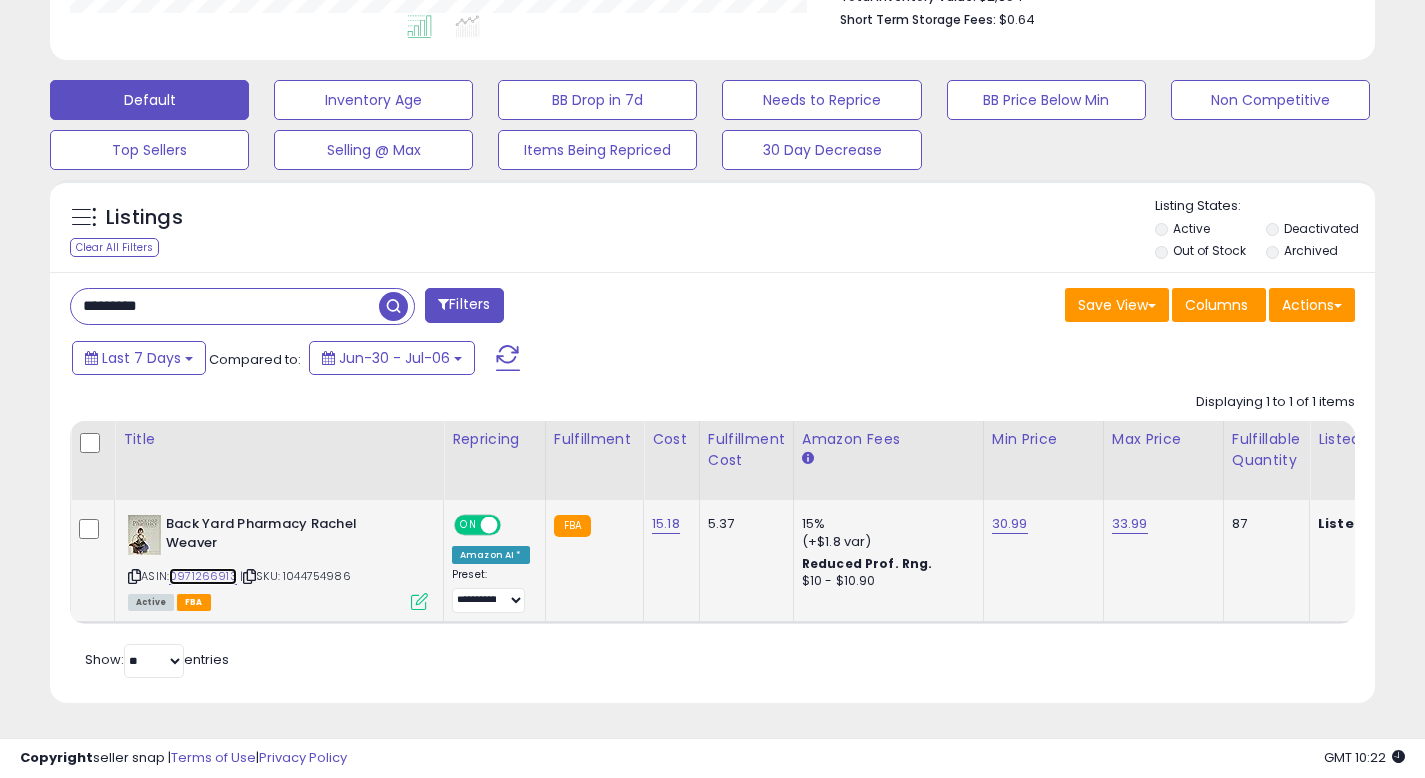 click on "0971266913" at bounding box center [203, 576] 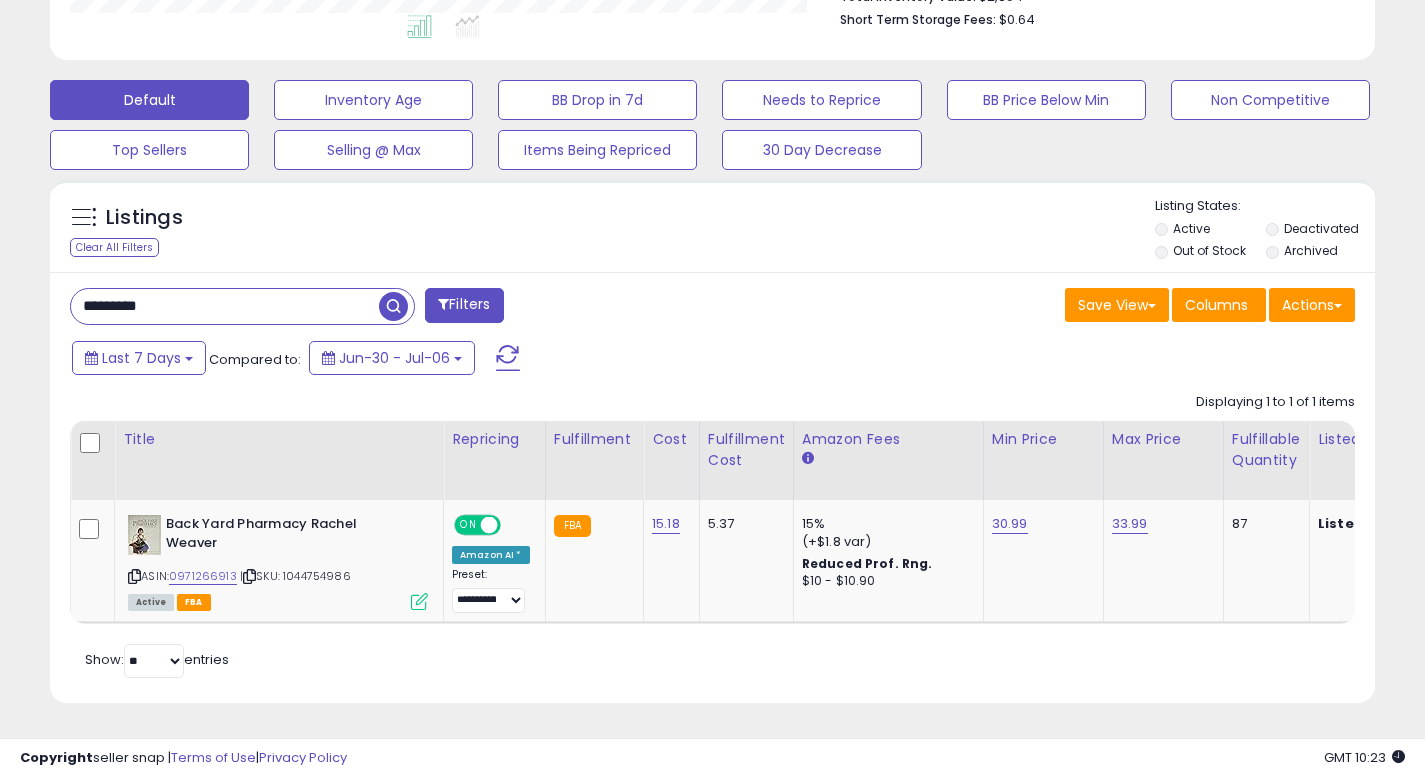 drag, startPoint x: 209, startPoint y: 285, endPoint x: 0, endPoint y: 205, distance: 223.78784 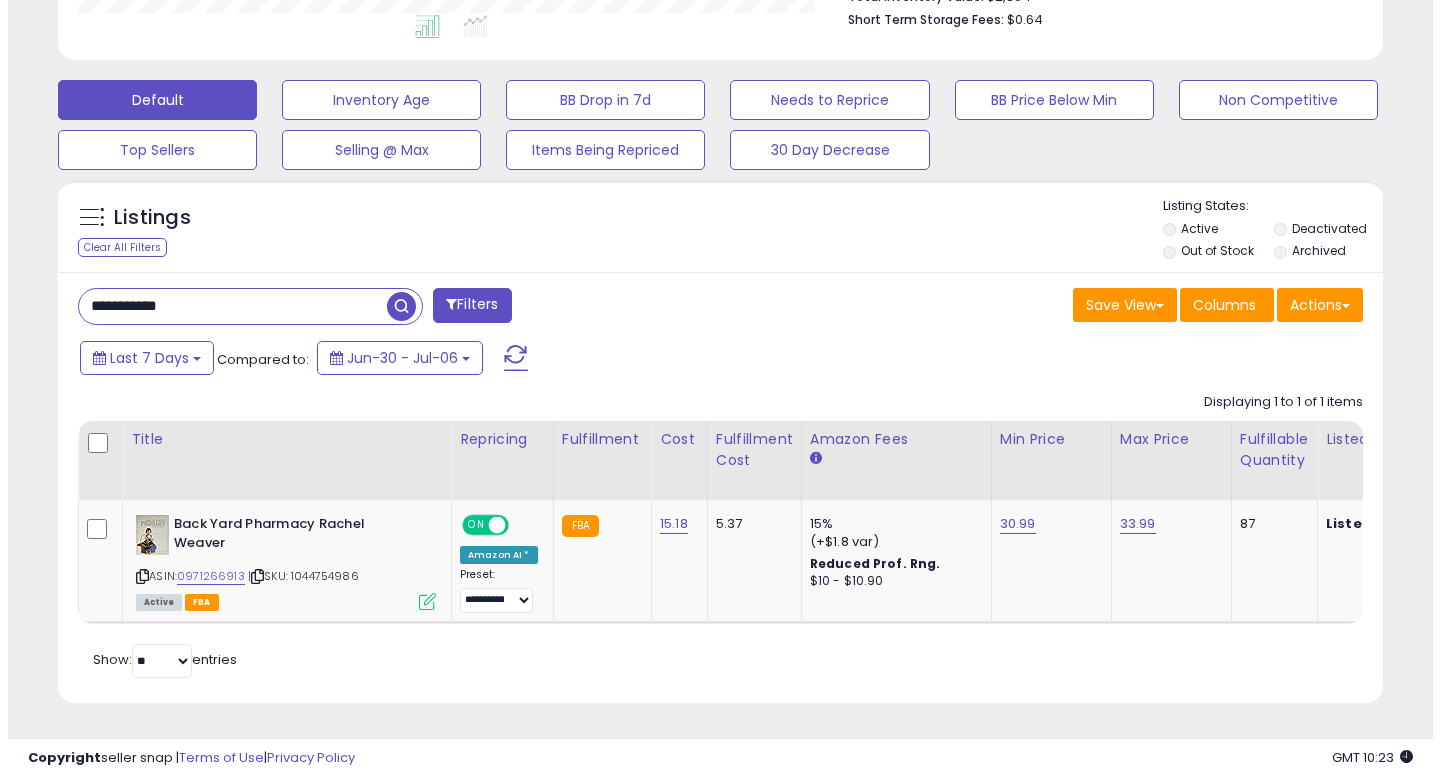 scroll, scrollTop: 442, scrollLeft: 0, axis: vertical 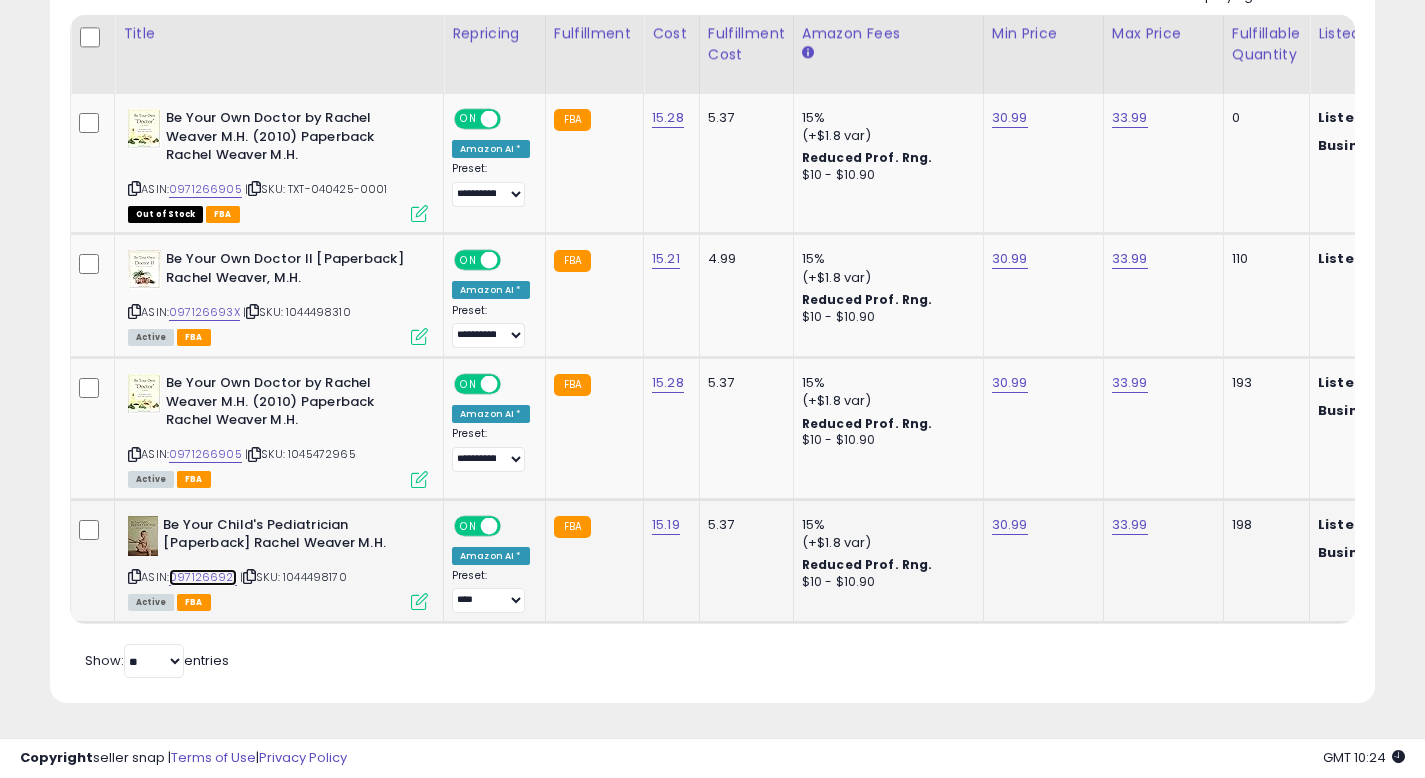 click on "0971266921" at bounding box center (203, 577) 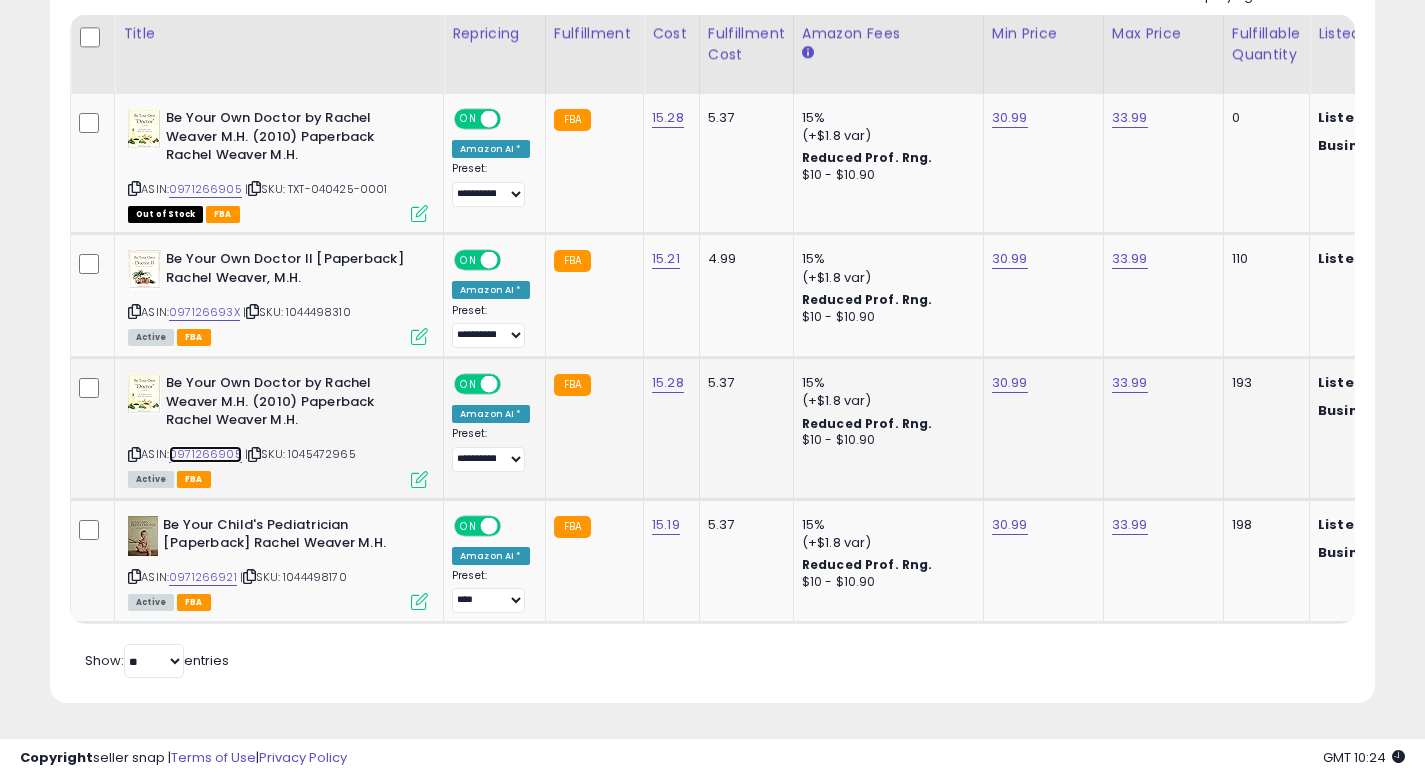 click on "0971266905" at bounding box center (205, 454) 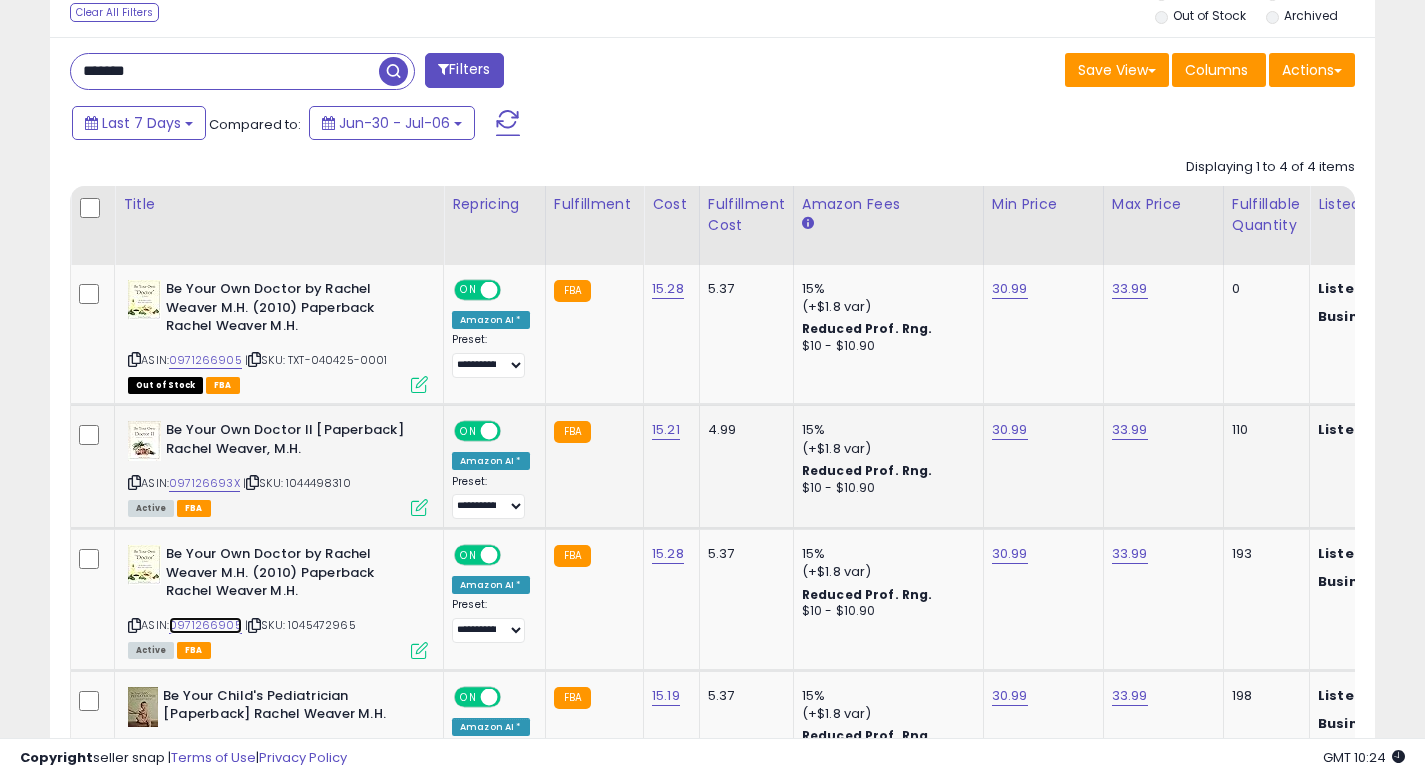 scroll, scrollTop: 768, scrollLeft: 0, axis: vertical 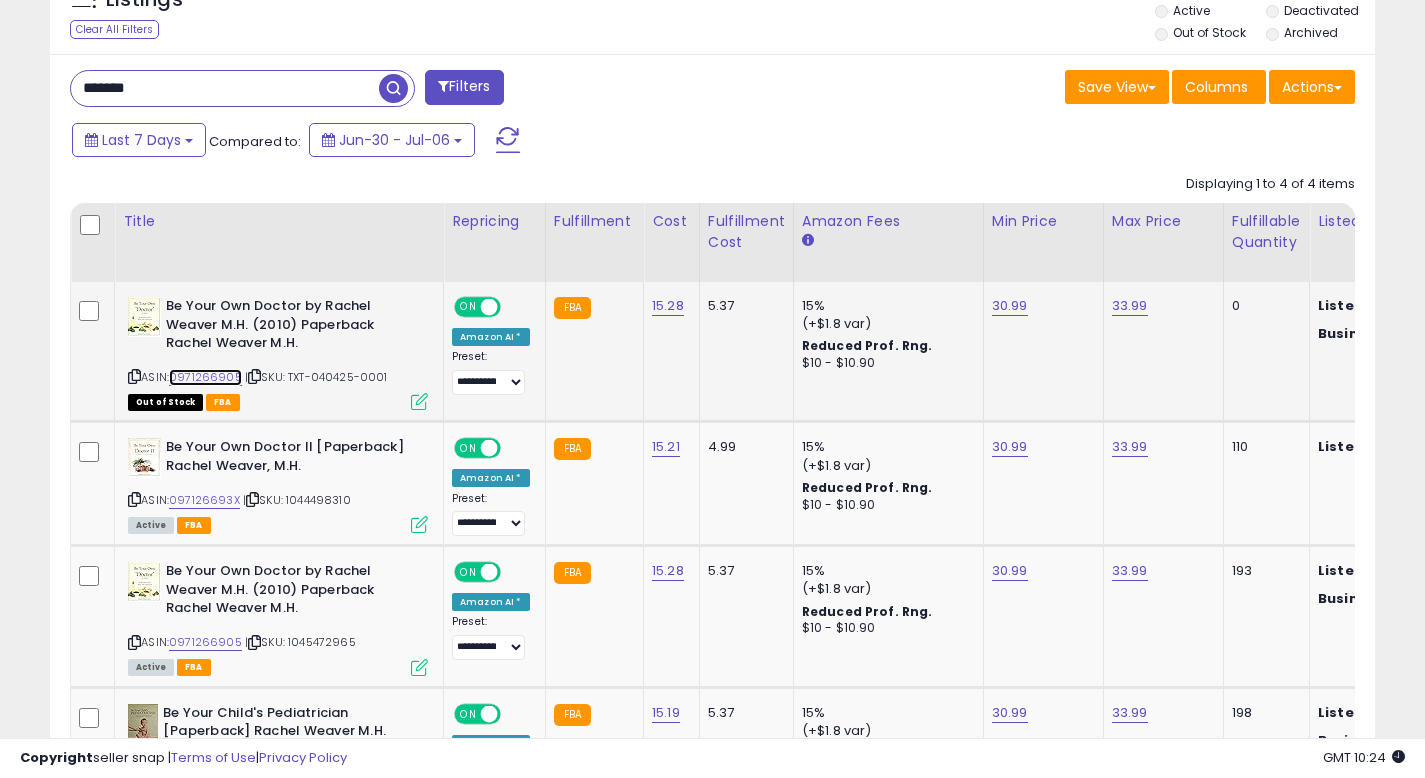 click on "0971266905" at bounding box center (205, 377) 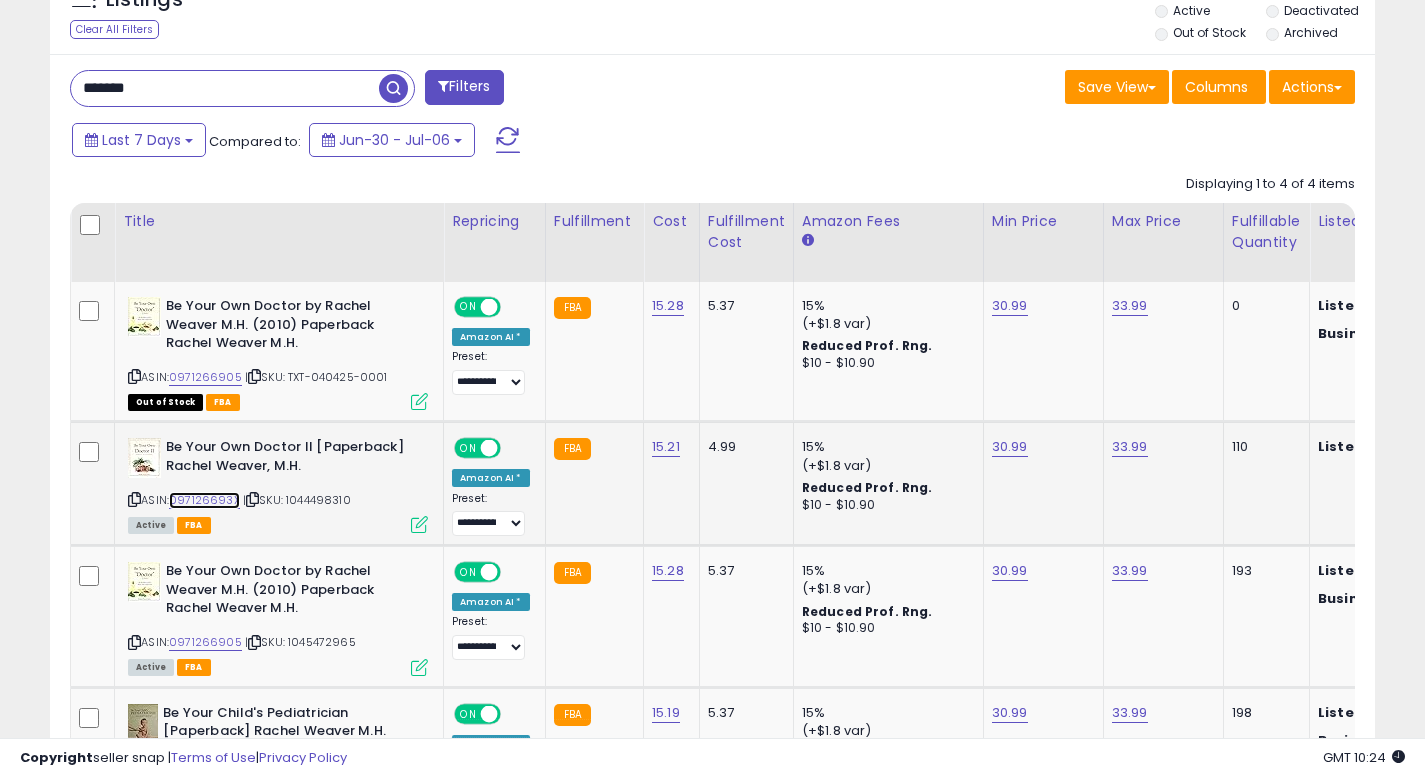 click on "097126693X" at bounding box center [204, 500] 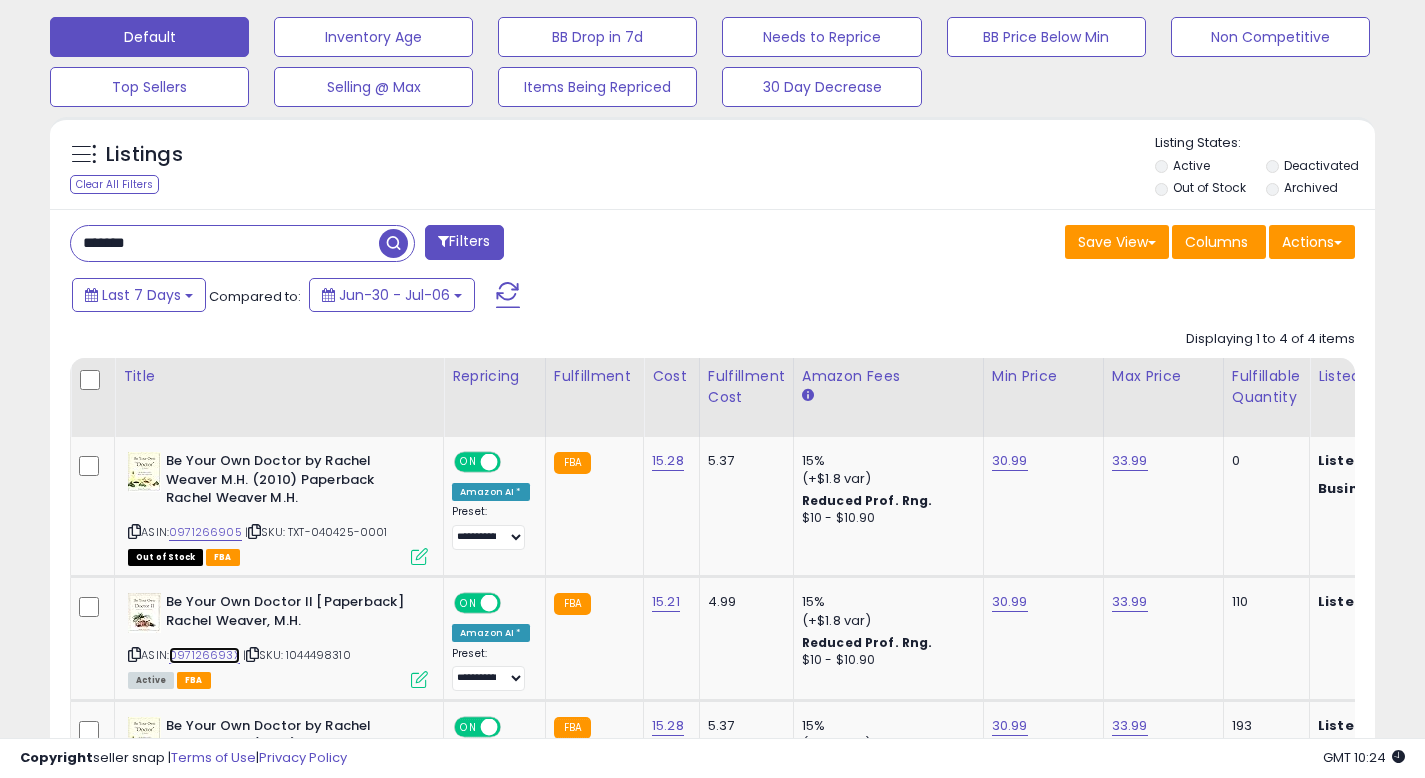 scroll, scrollTop: 48, scrollLeft: 0, axis: vertical 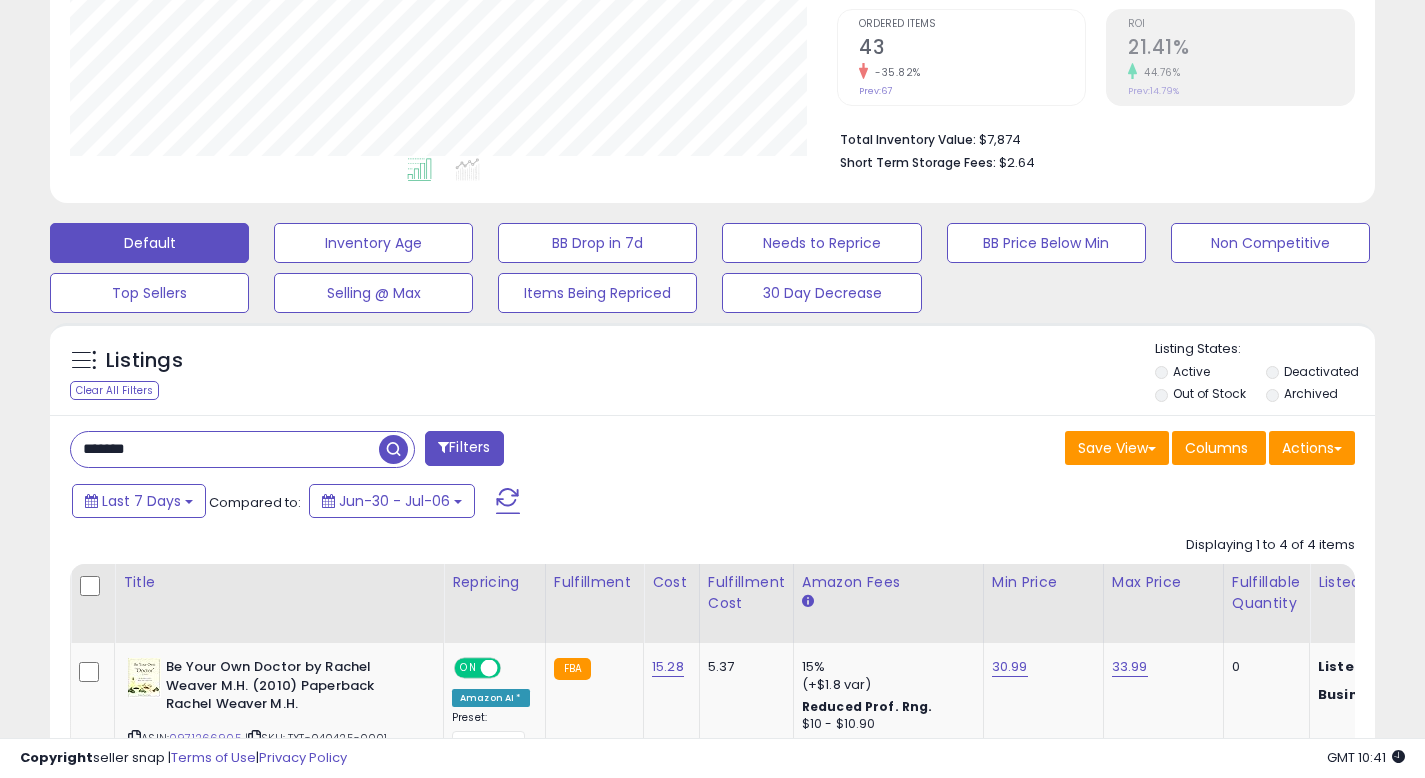 drag, startPoint x: 147, startPoint y: 443, endPoint x: 0, endPoint y: 458, distance: 147.76332 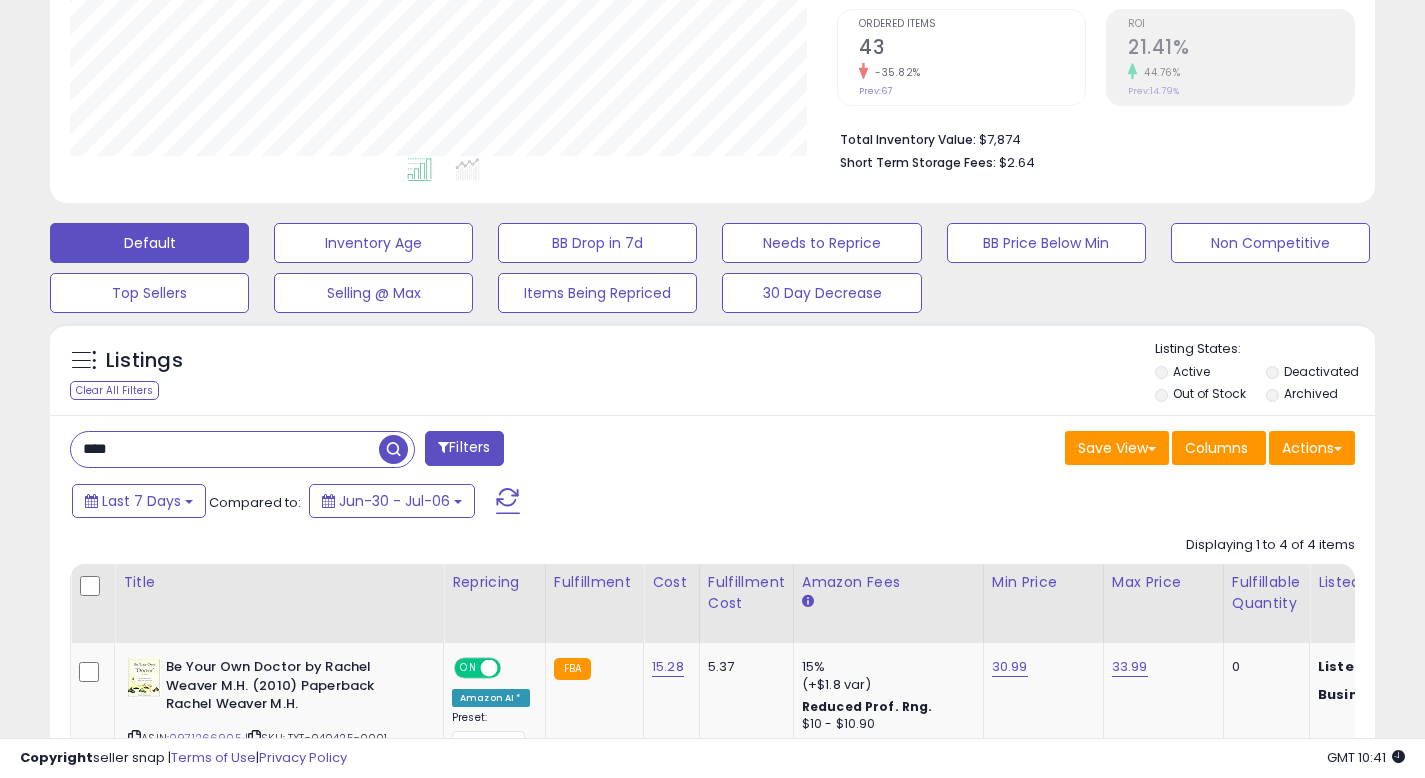 type on "****" 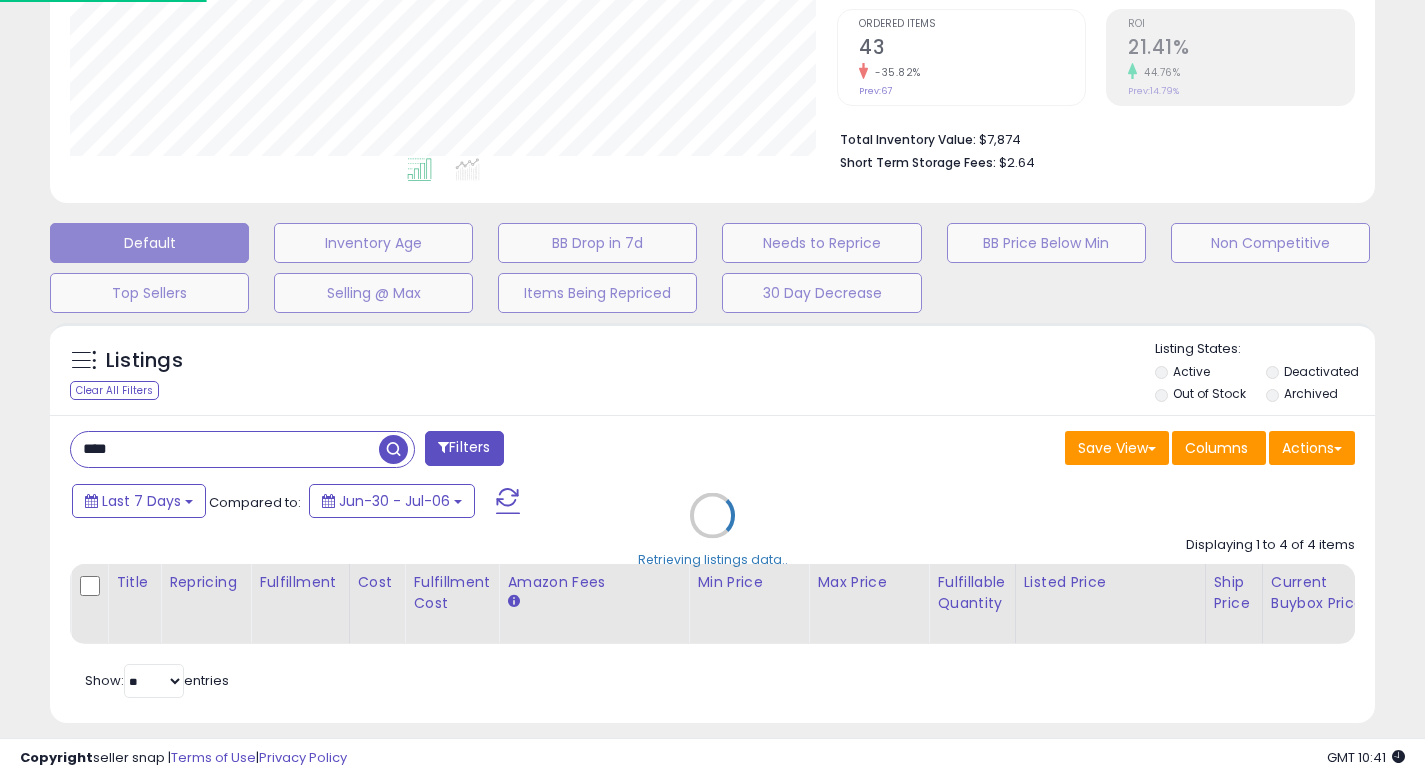 scroll, scrollTop: 999590, scrollLeft: 999224, axis: both 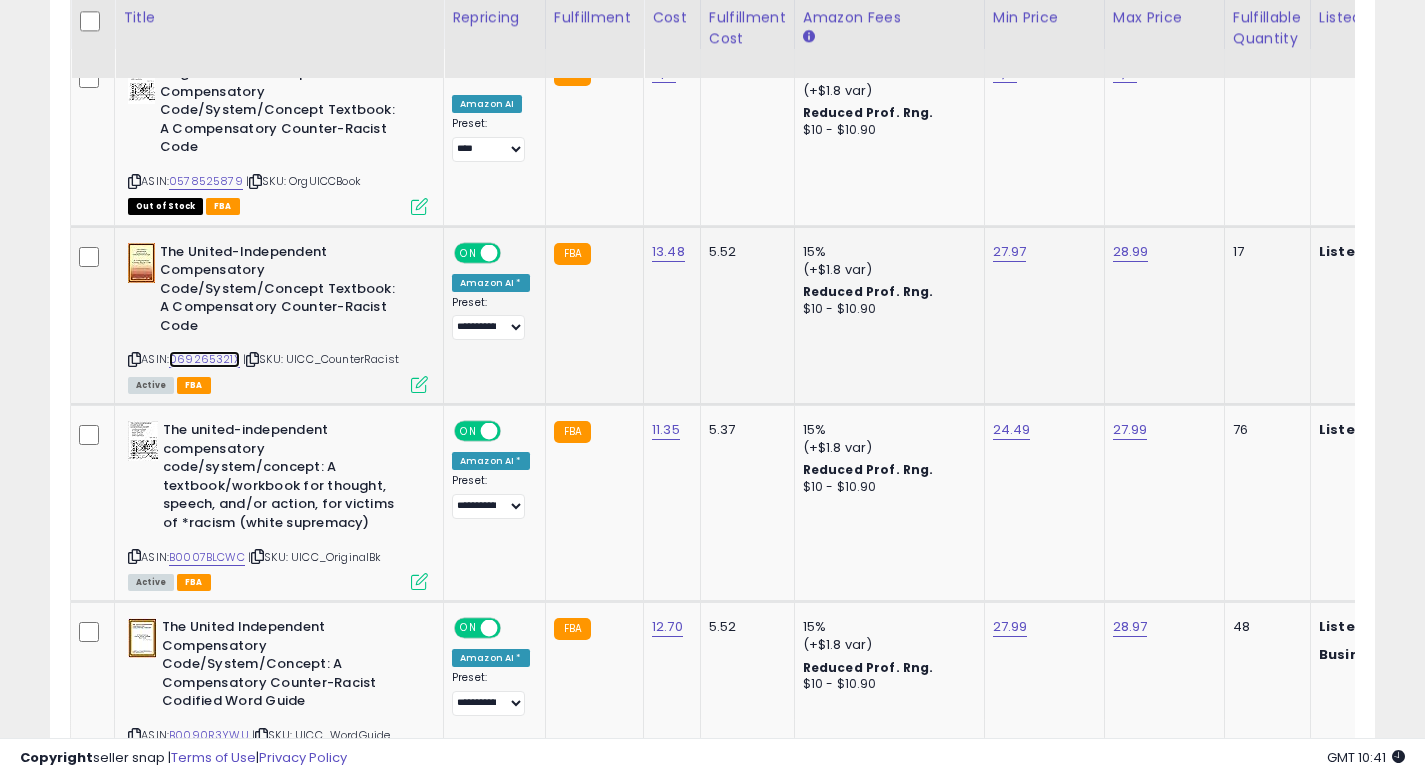 click on "069265321X" at bounding box center [204, 359] 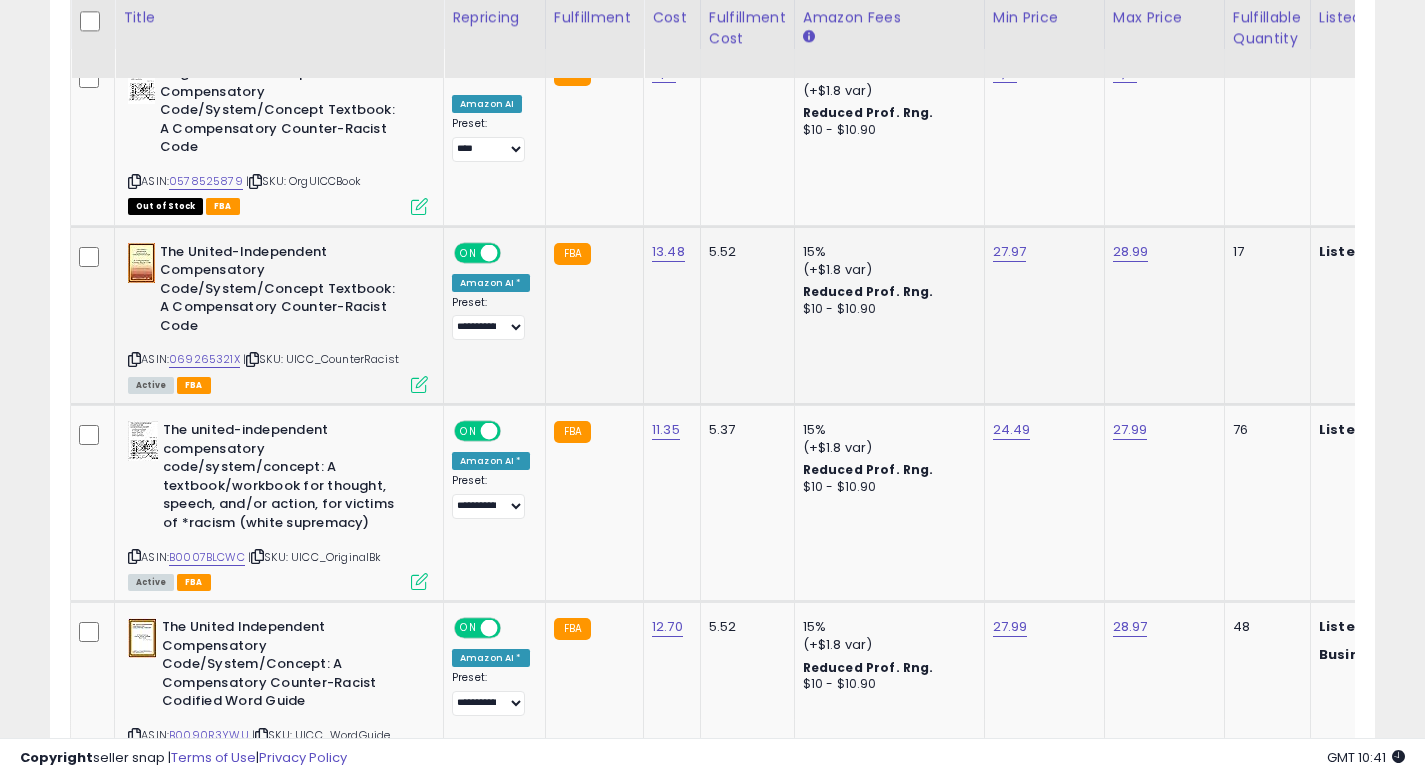 click at bounding box center (419, 384) 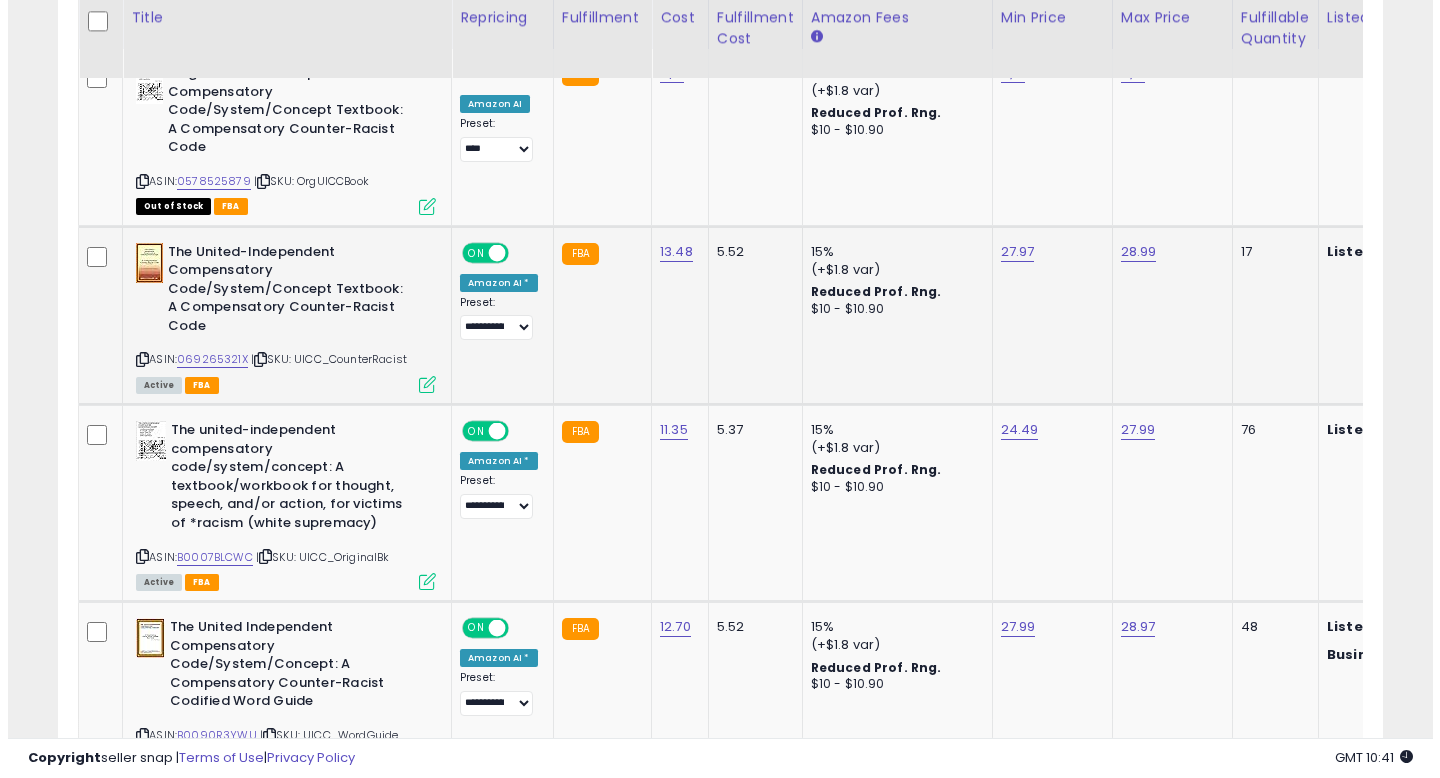 scroll, scrollTop: 999590, scrollLeft: 999224, axis: both 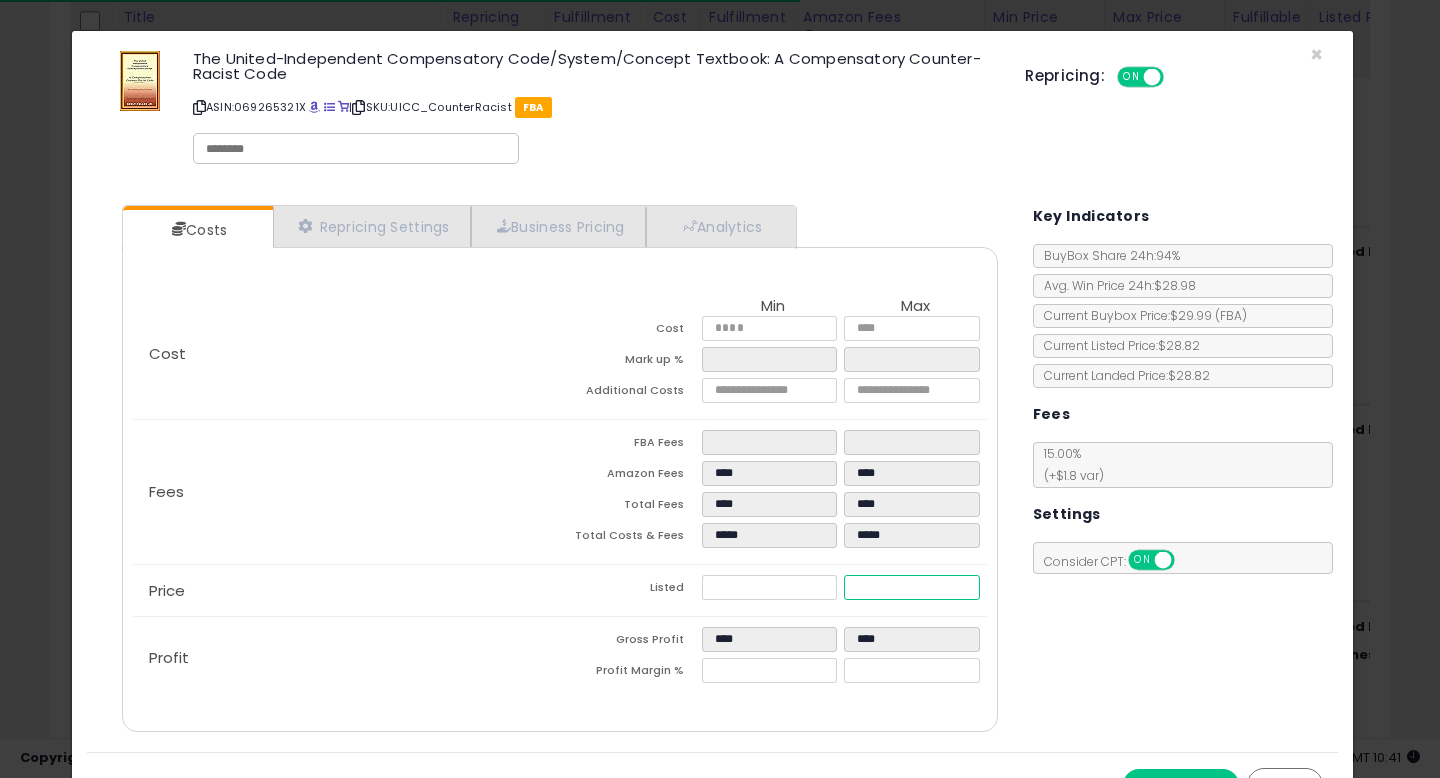 drag, startPoint x: 894, startPoint y: 584, endPoint x: 689, endPoint y: 560, distance: 206.4001 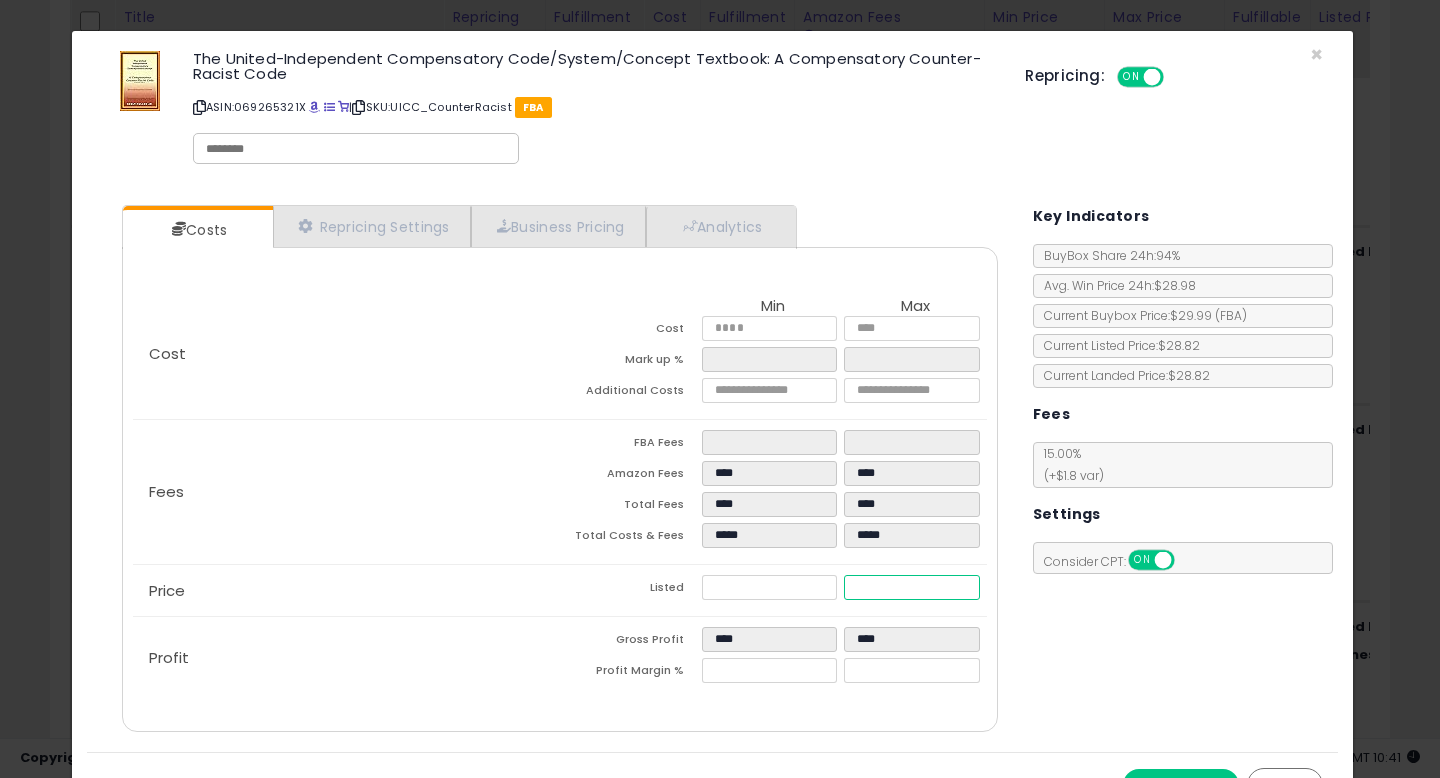 type on "****" 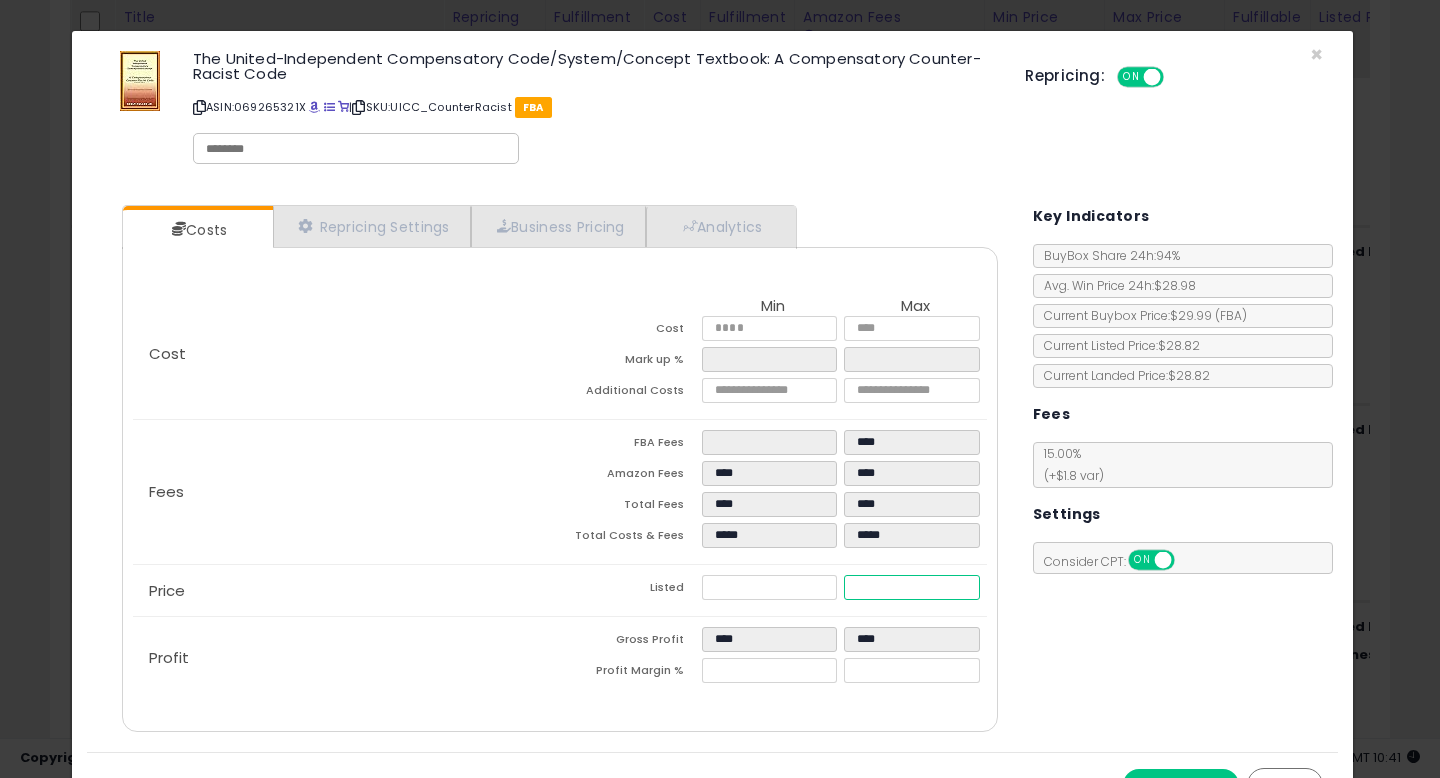 type on "****" 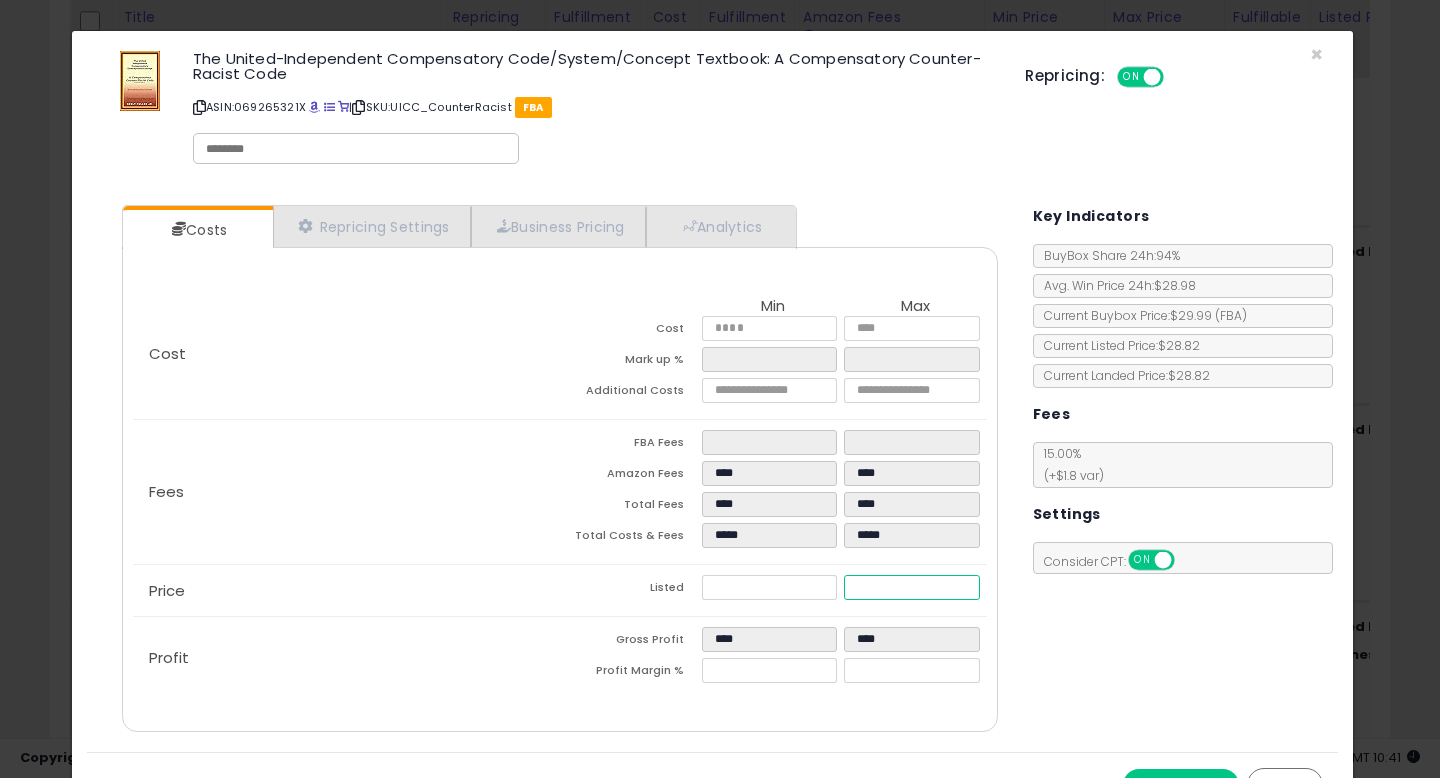 type on "****" 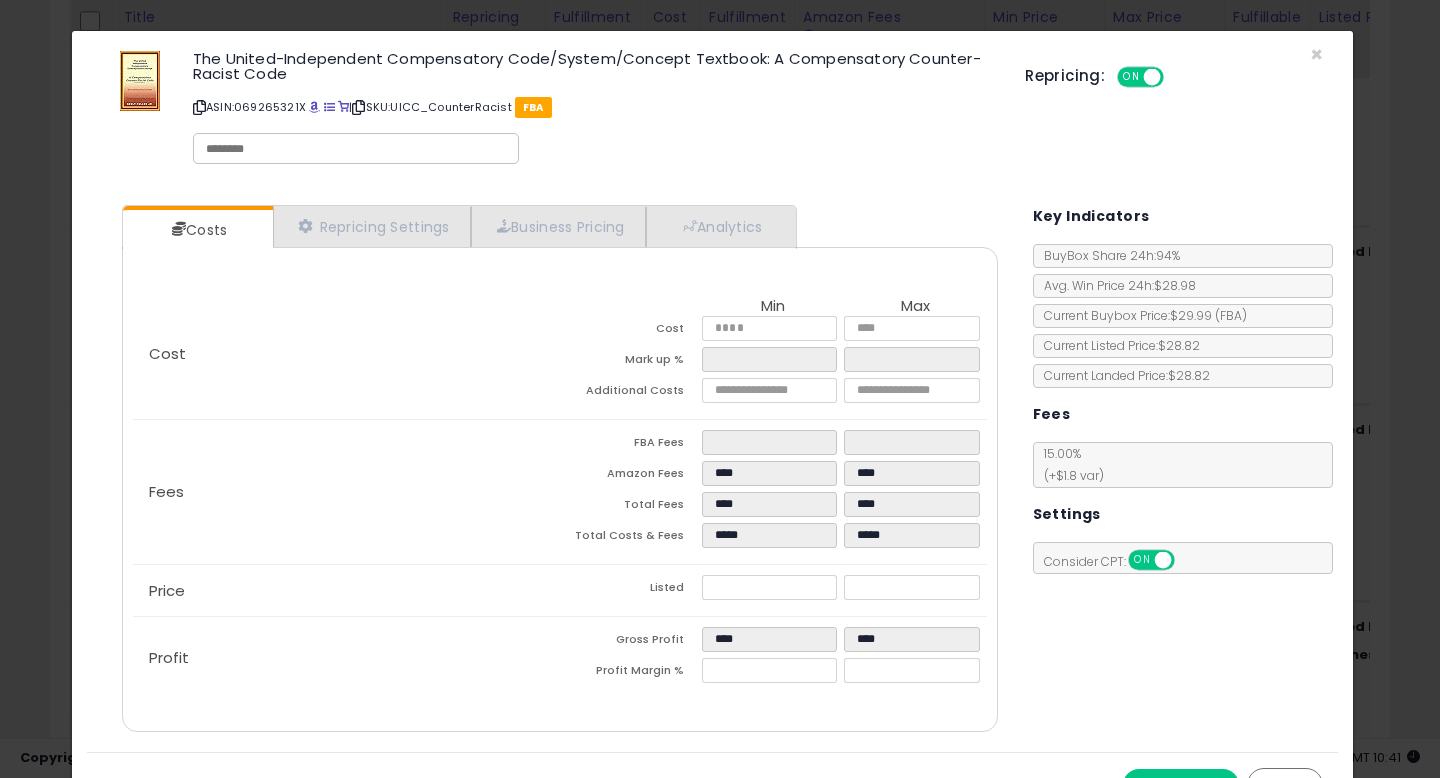 type on "*****" 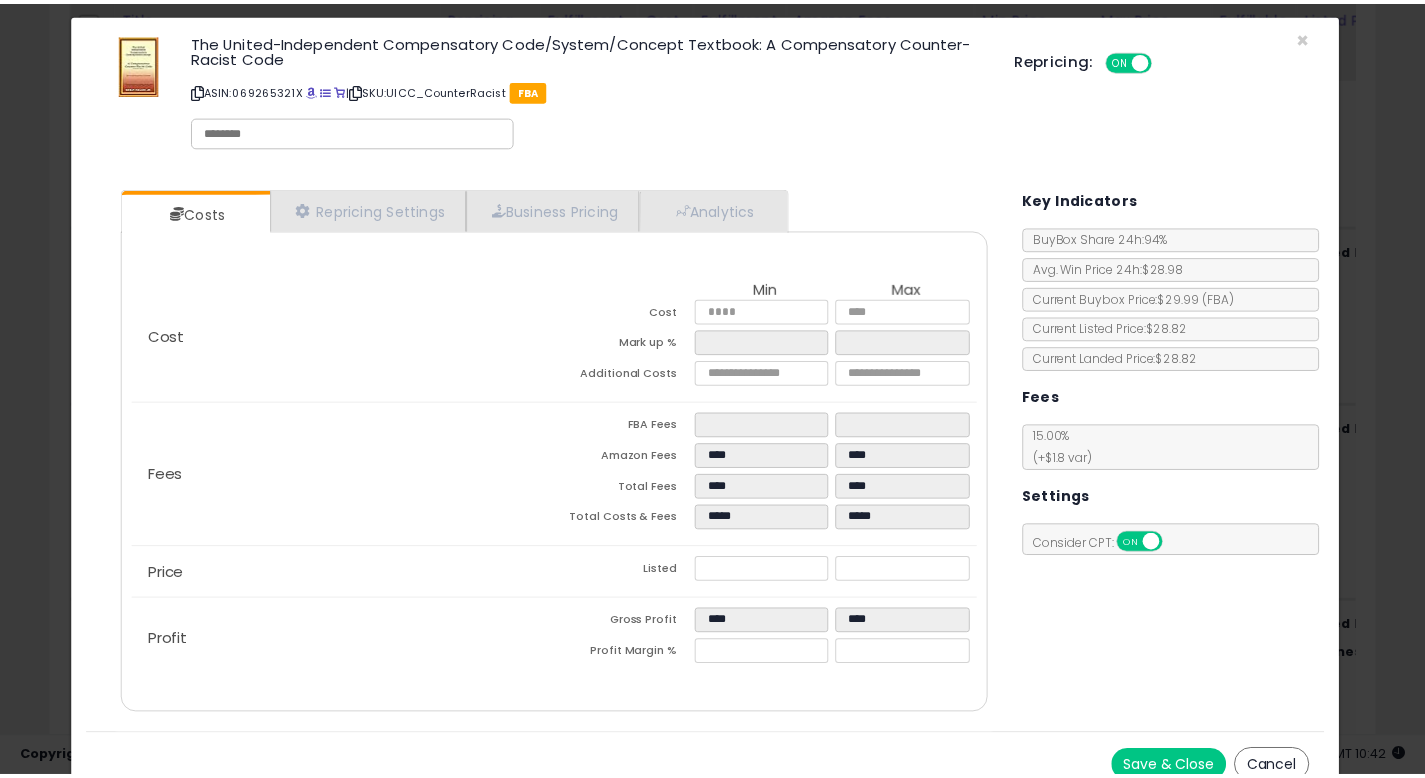 scroll, scrollTop: 38, scrollLeft: 0, axis: vertical 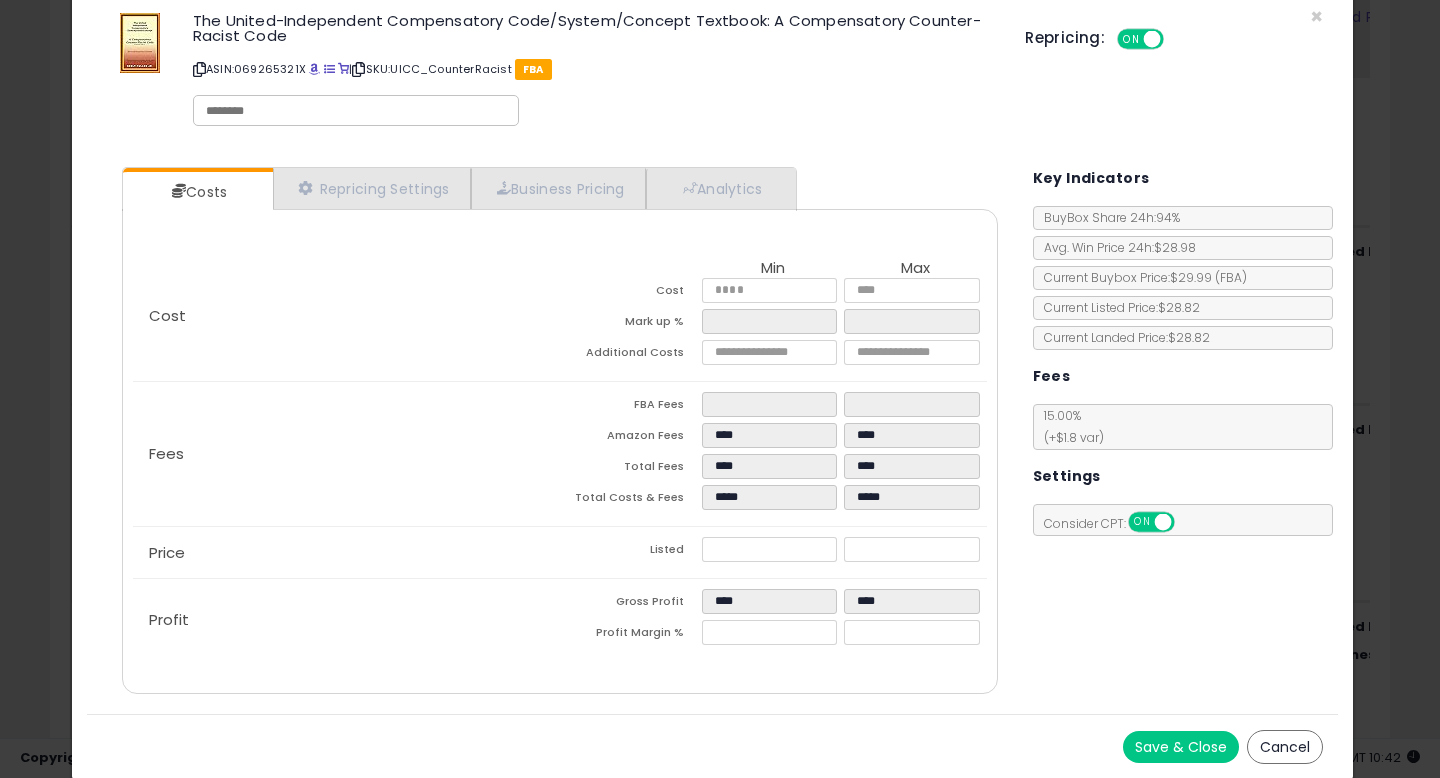 click on "Cancel" at bounding box center (1285, 747) 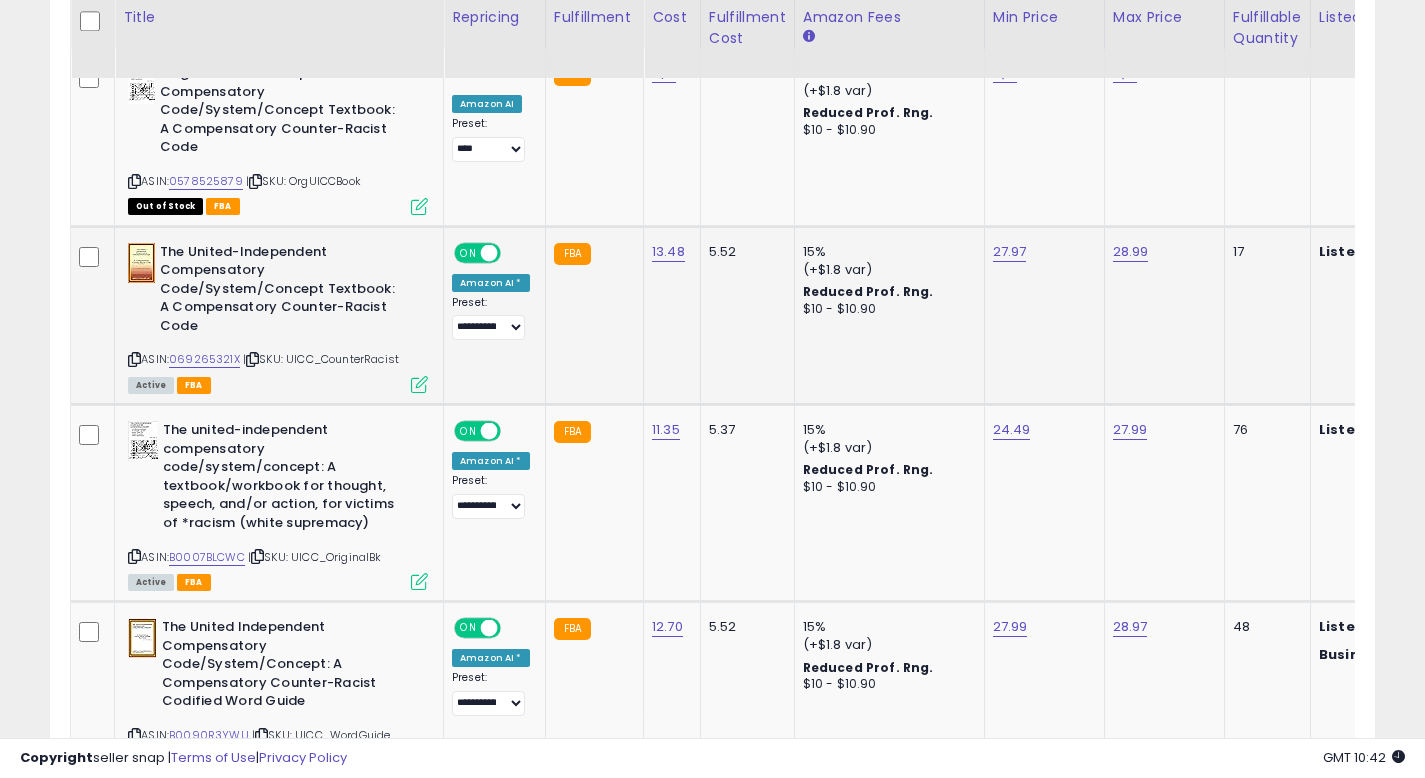 scroll, scrollTop: 410, scrollLeft: 767, axis: both 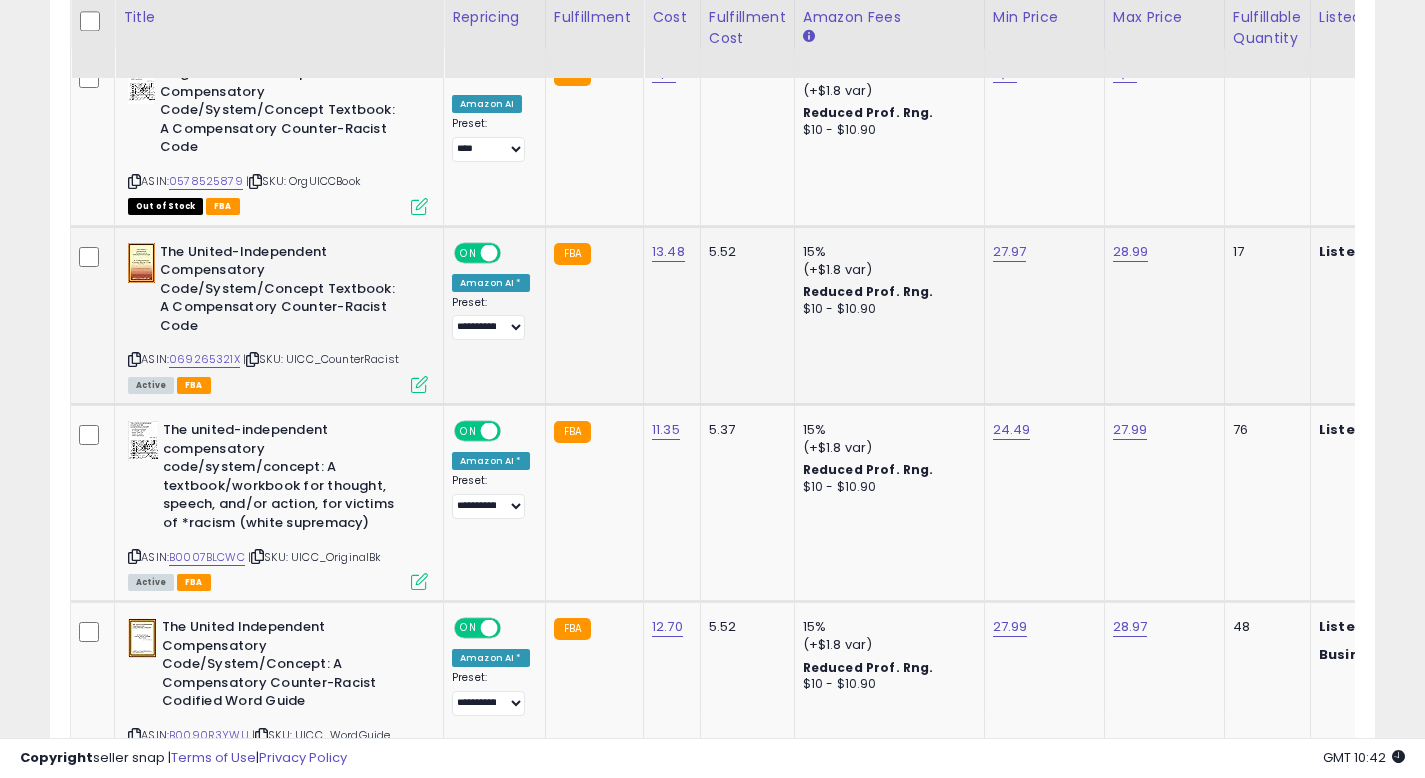 click at bounding box center (419, 384) 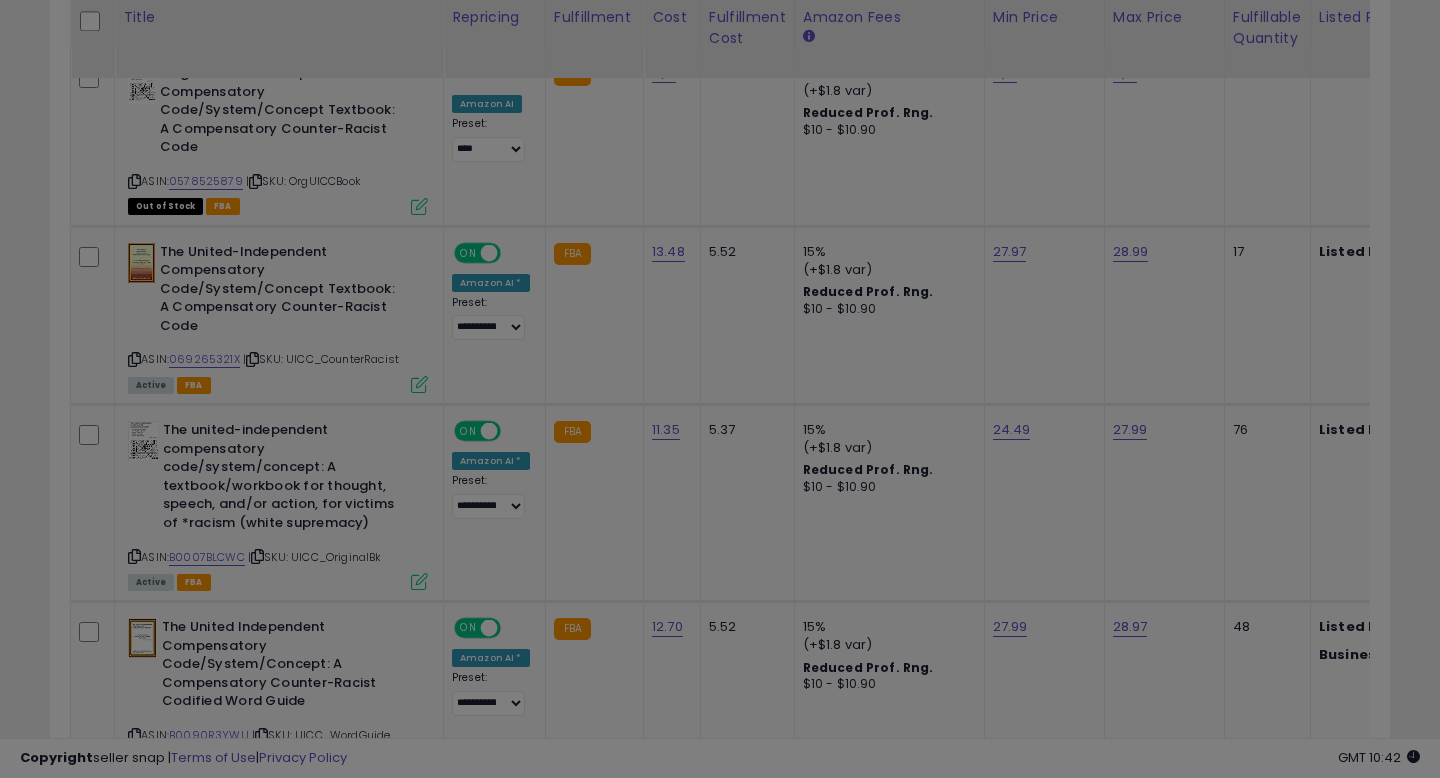 scroll, scrollTop: 999590, scrollLeft: 999224, axis: both 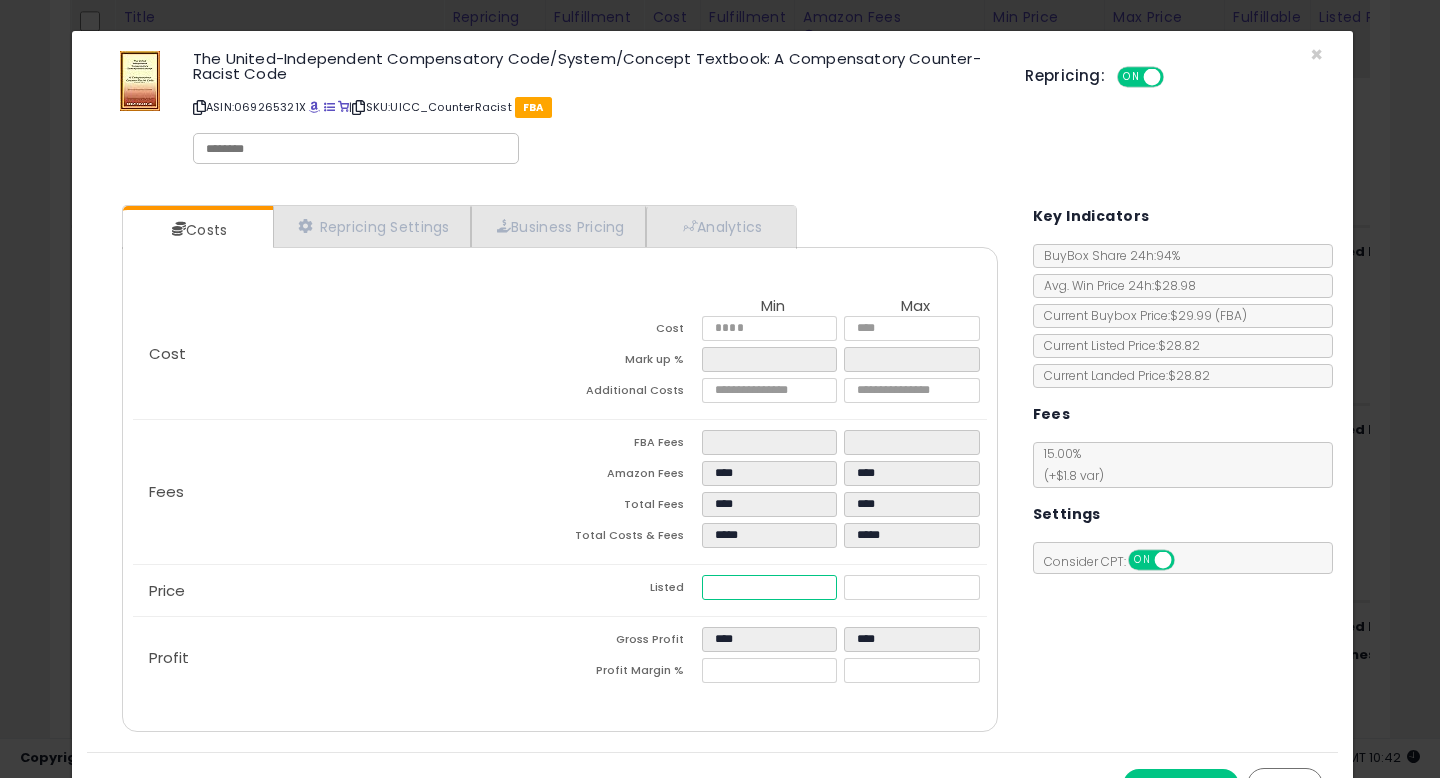 drag, startPoint x: 557, startPoint y: 579, endPoint x: 466, endPoint y: 578, distance: 91.00549 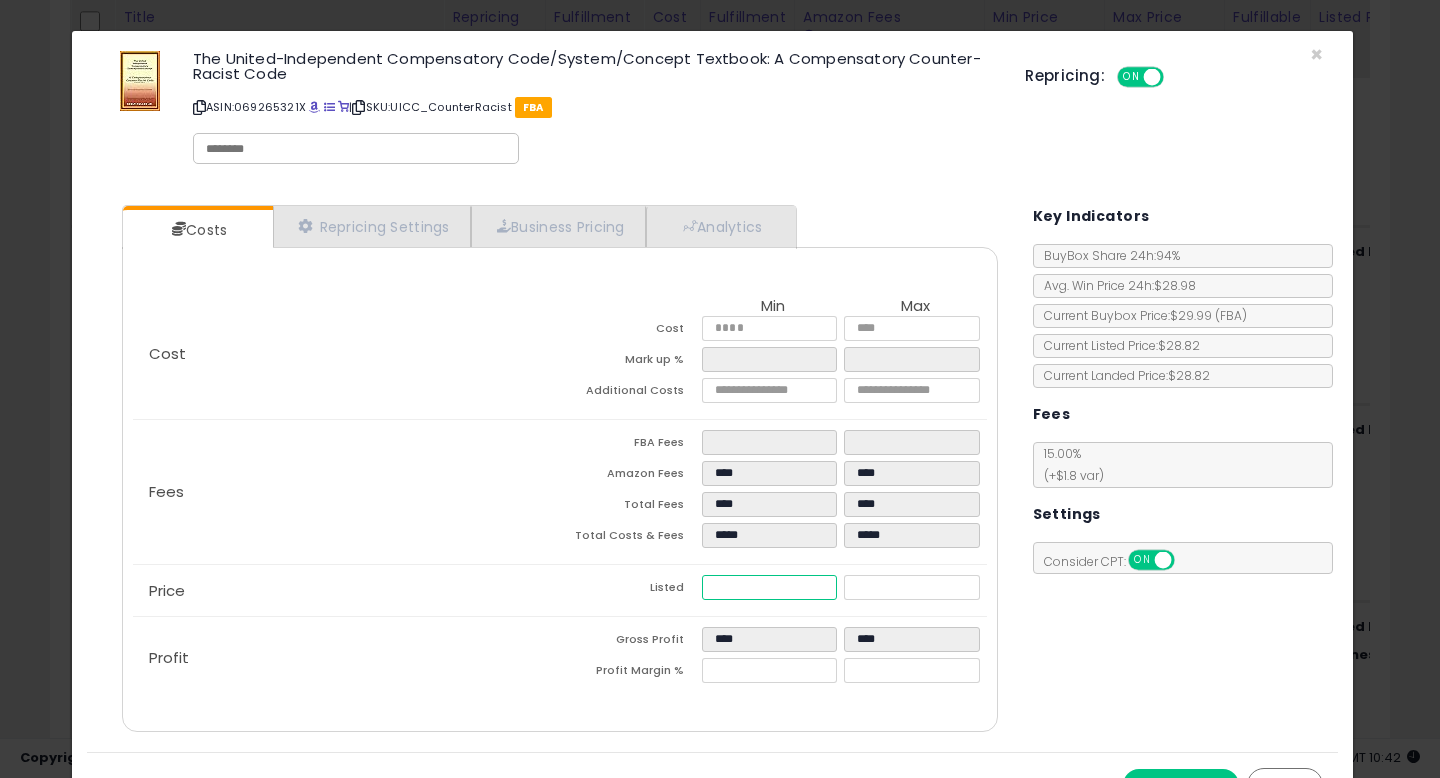 type on "****" 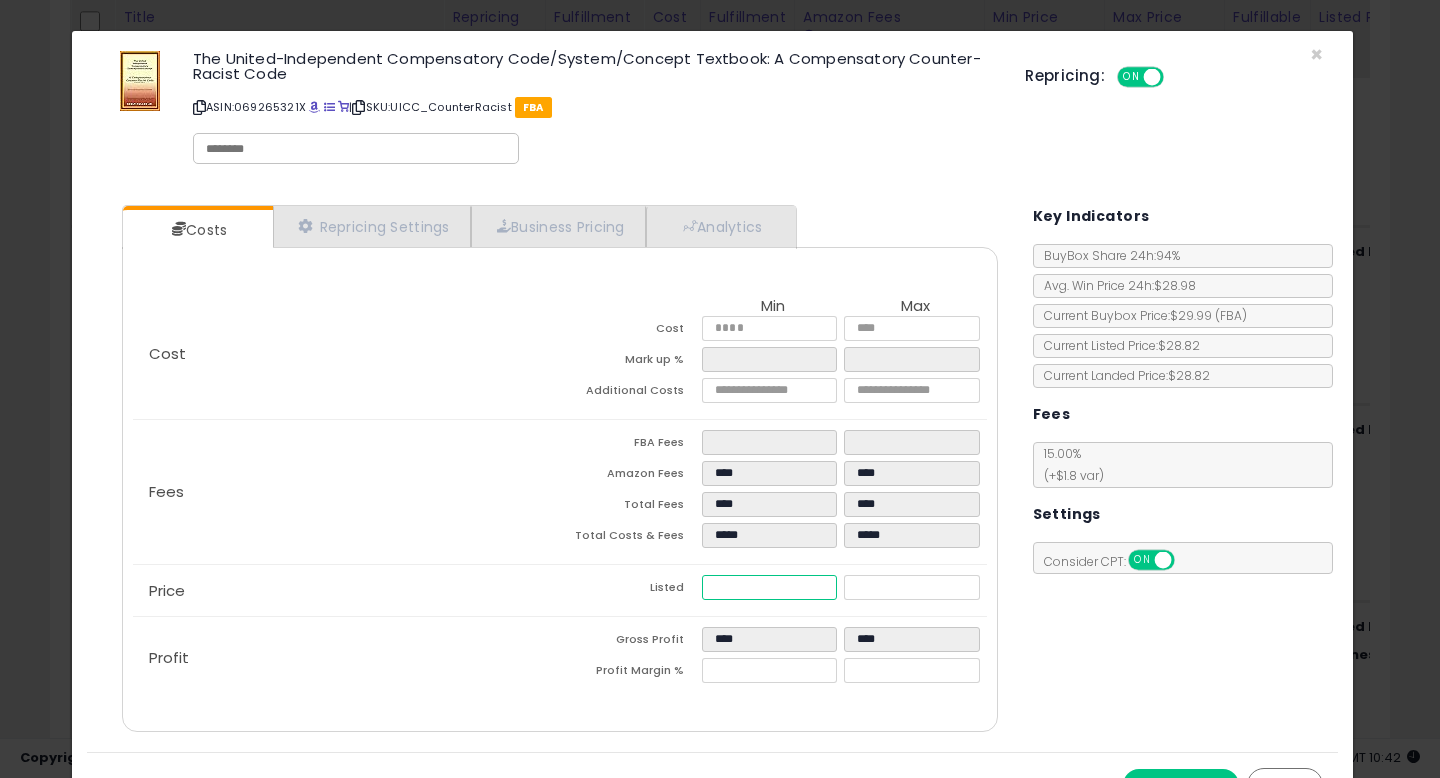 type on "****" 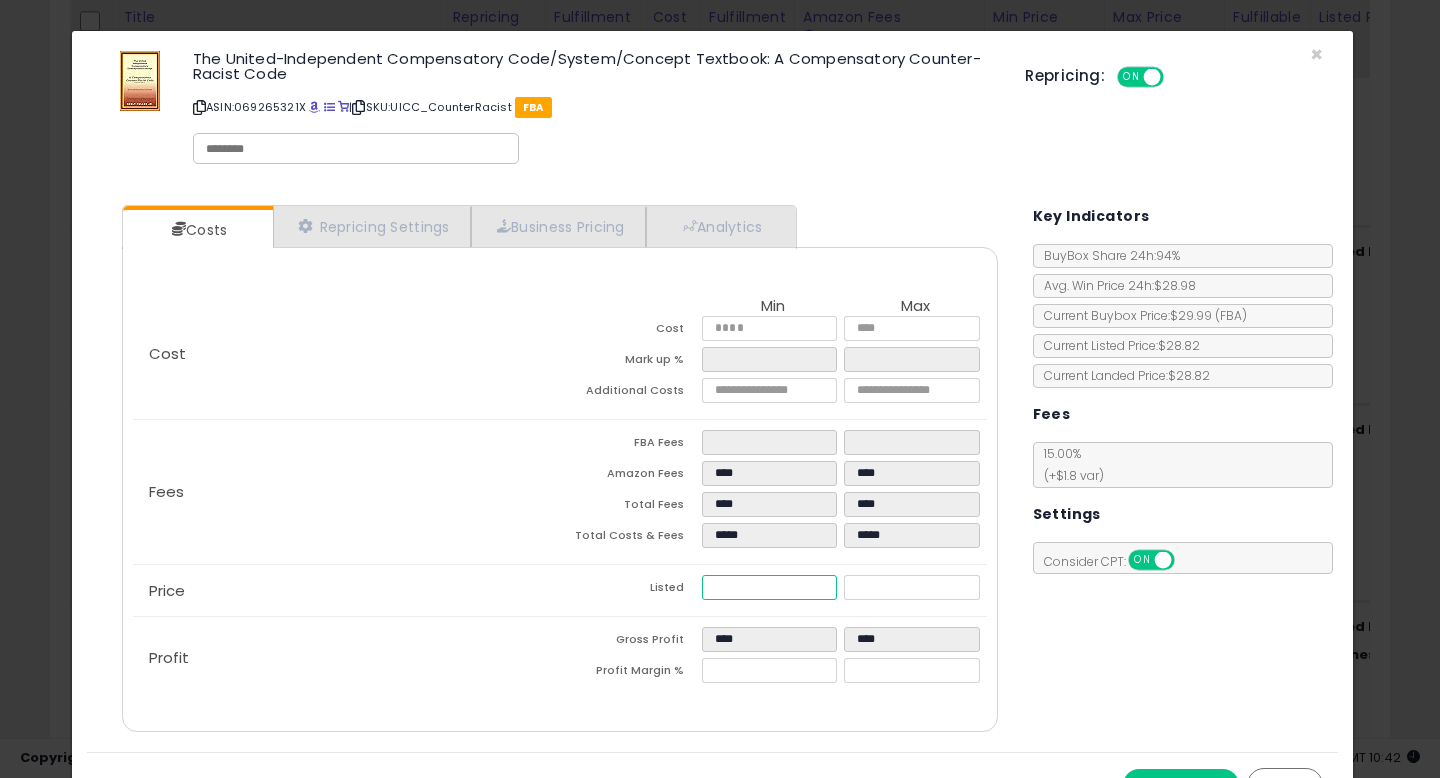 type on "****" 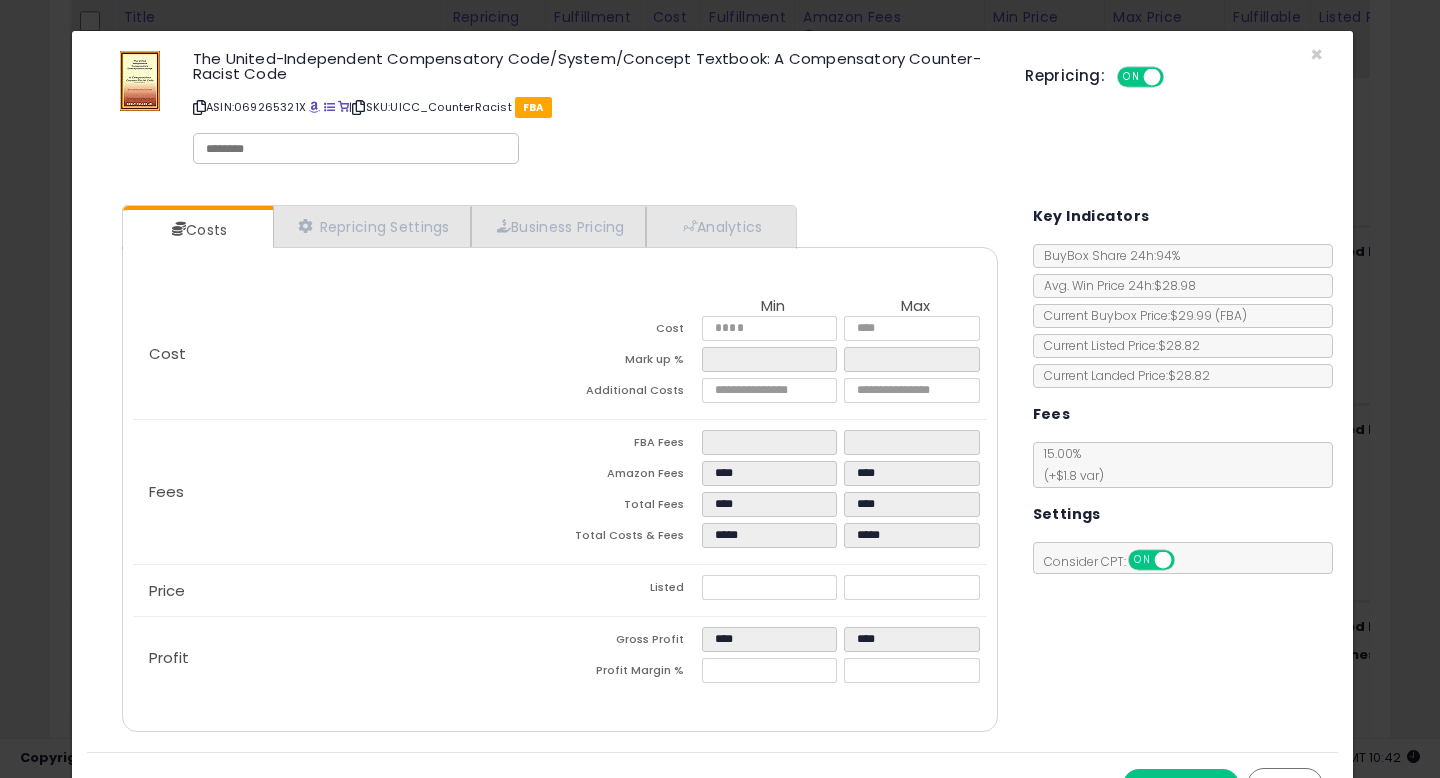 type on "*****" 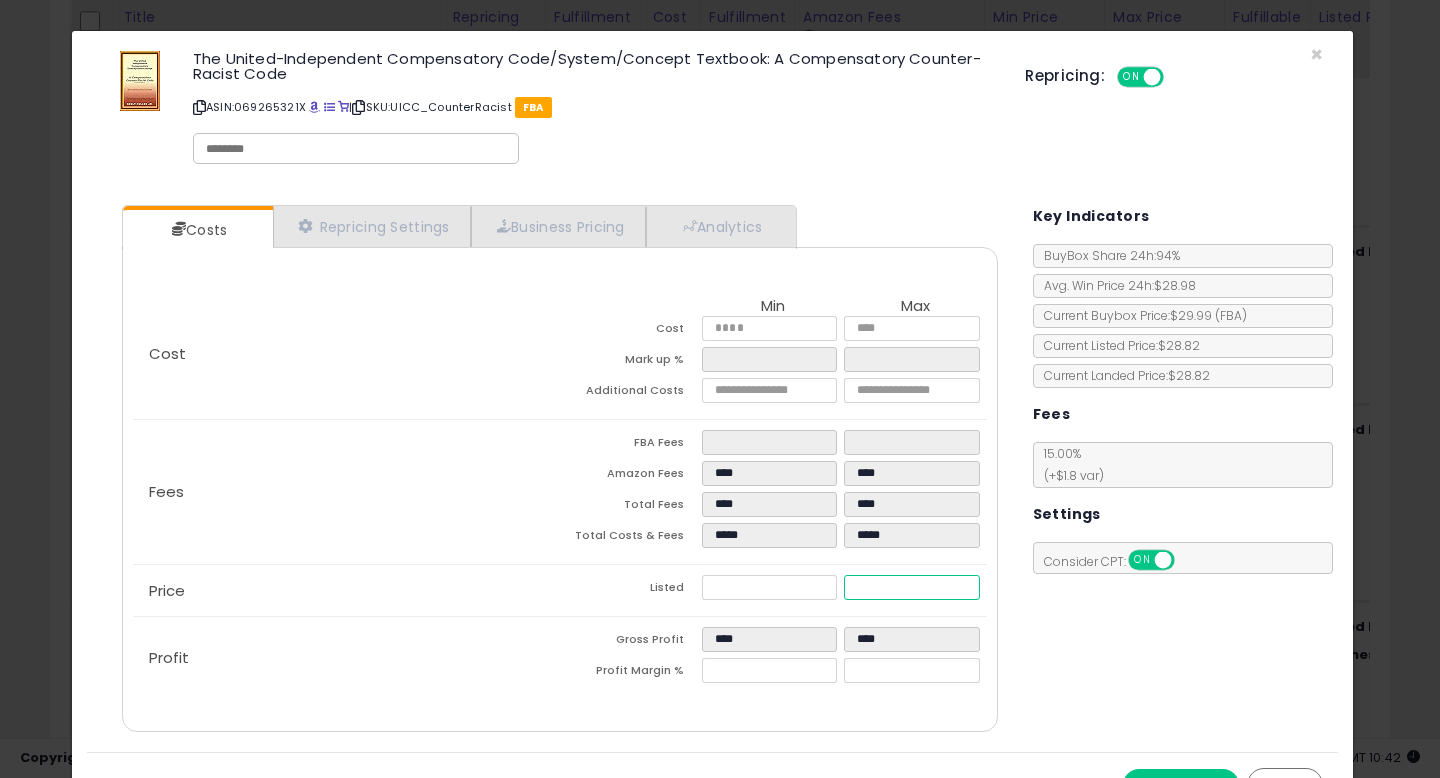 click on "Listed
*****
*****" at bounding box center [773, 590] 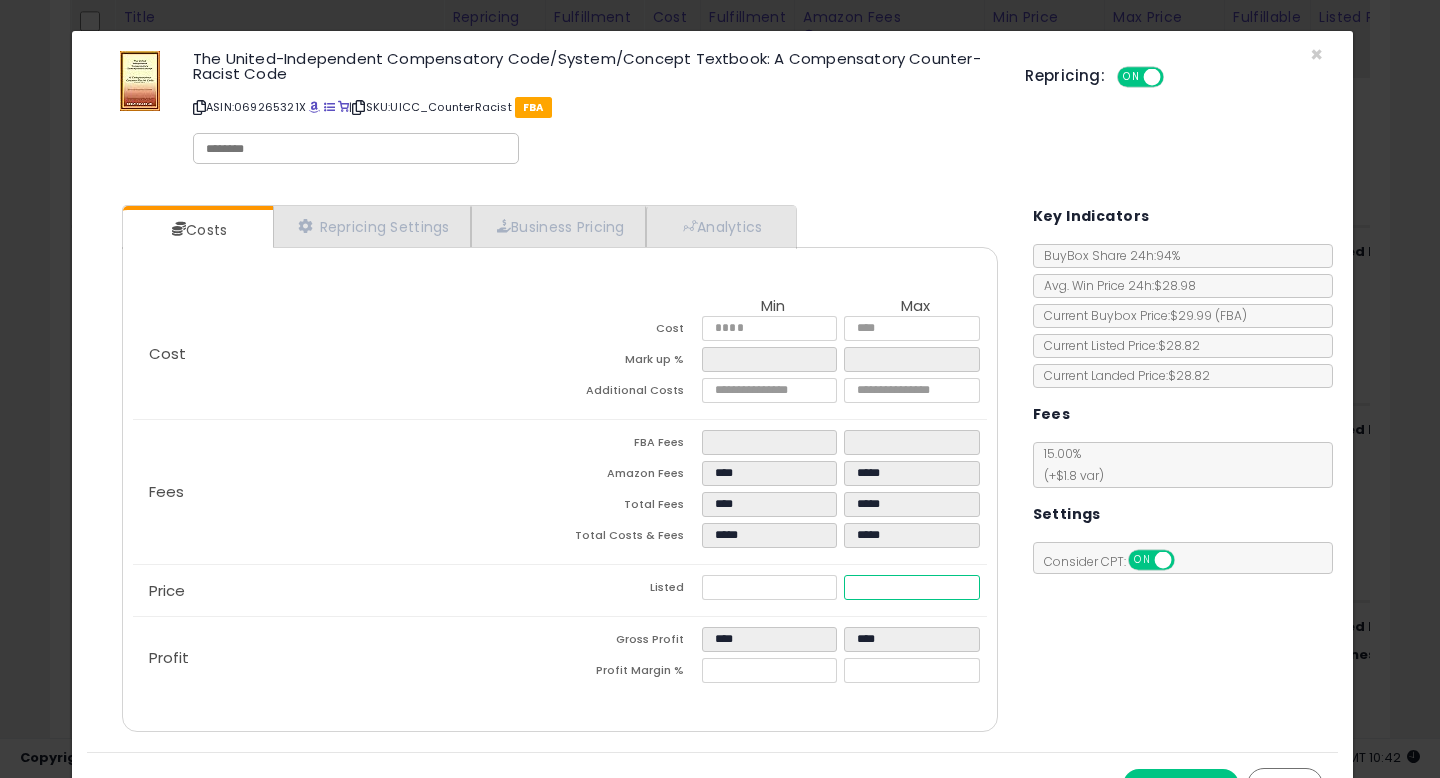 type on "******" 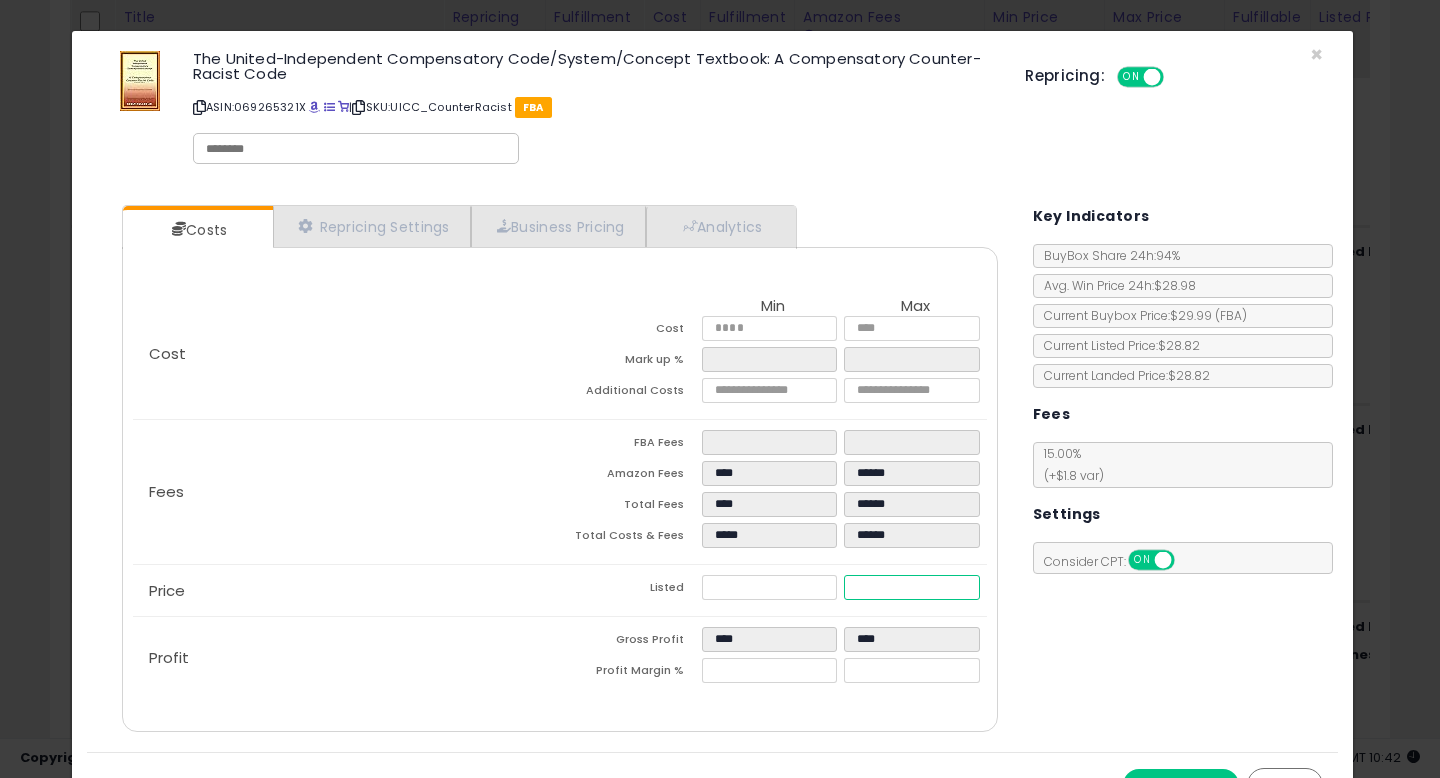 type on "******" 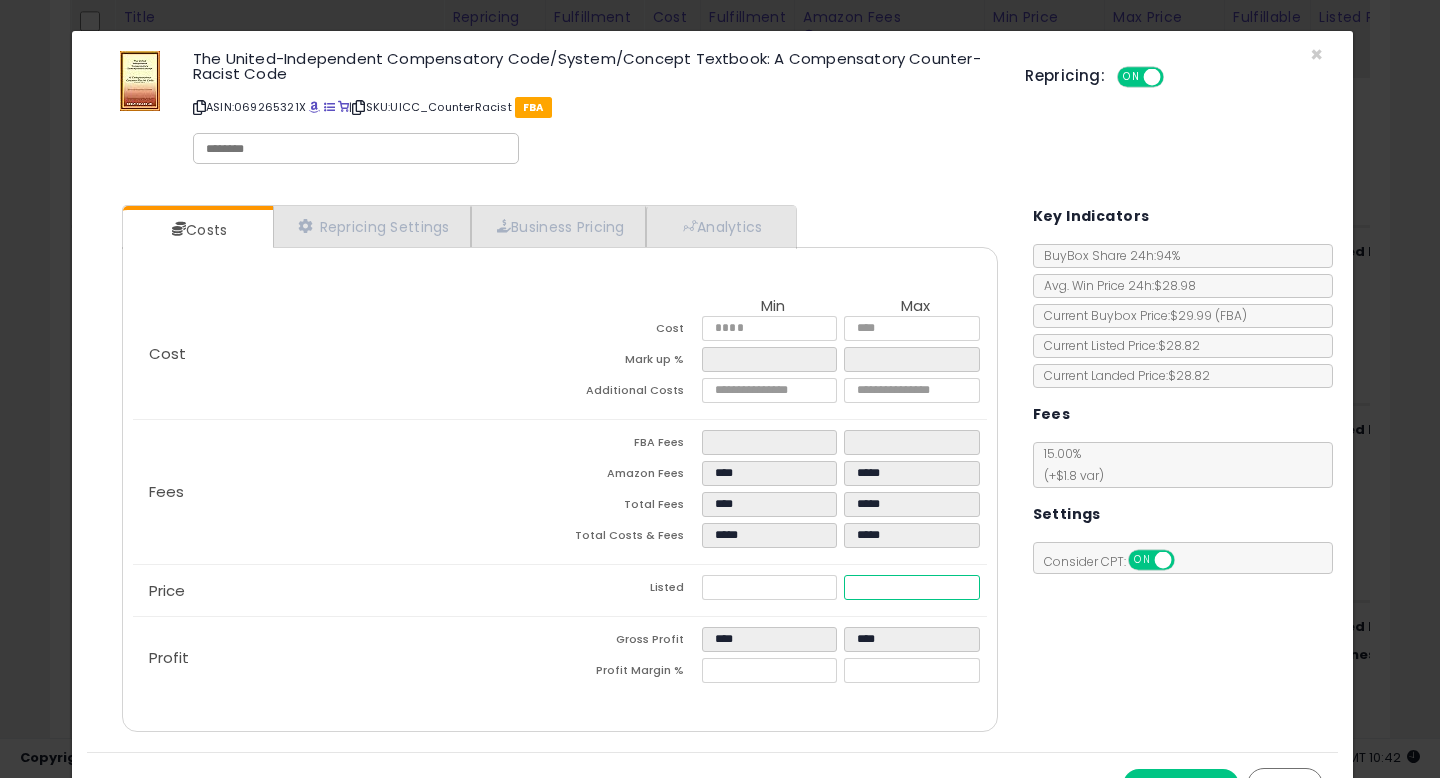 type on "****" 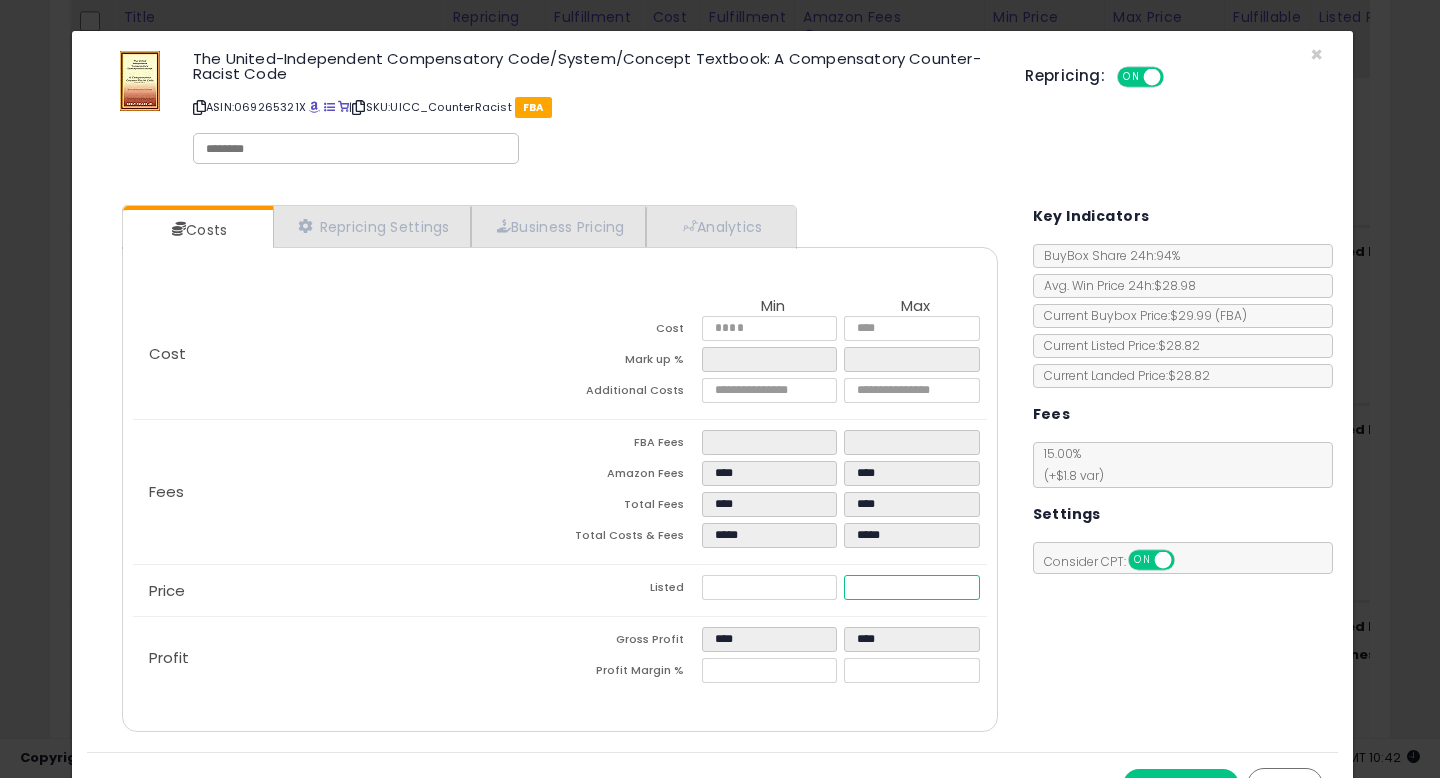 type on "****" 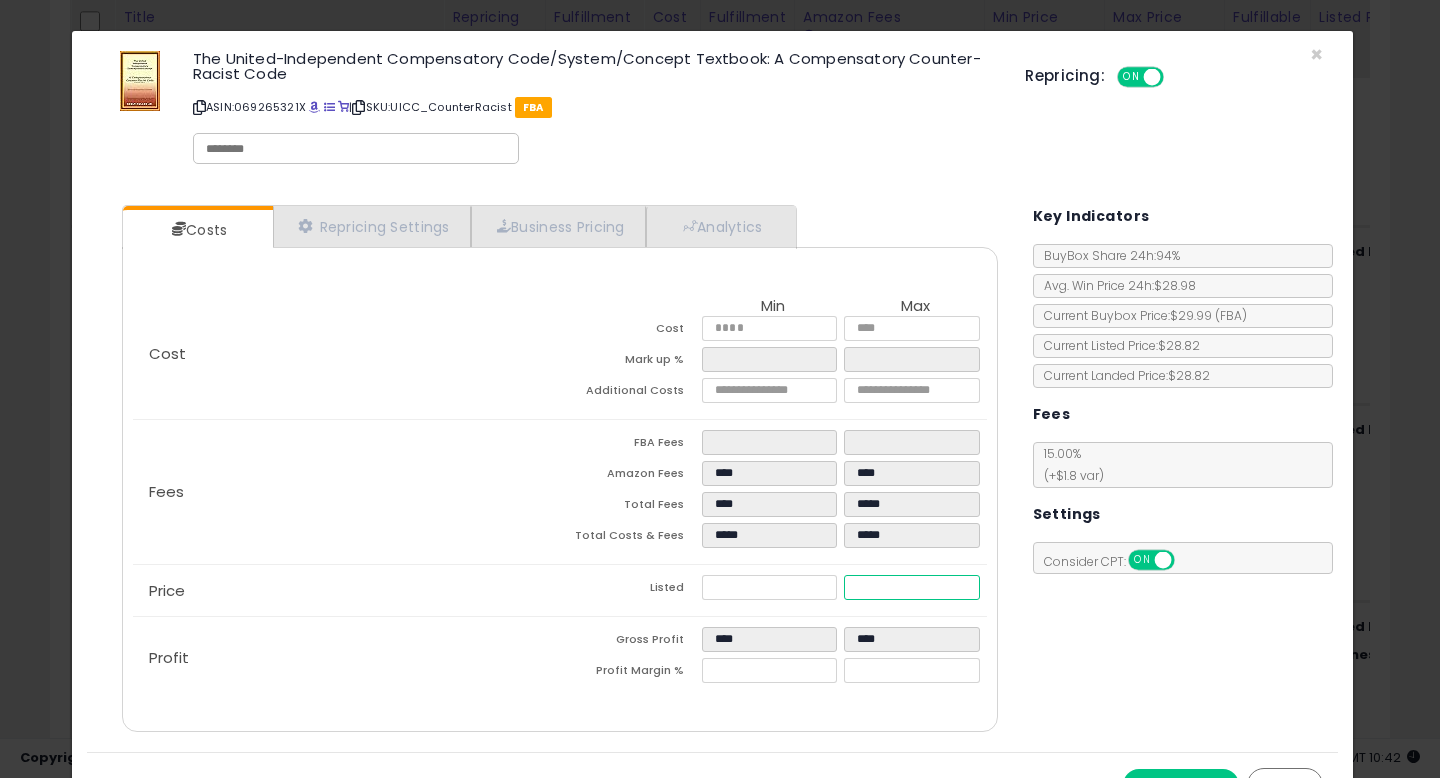 type on "****" 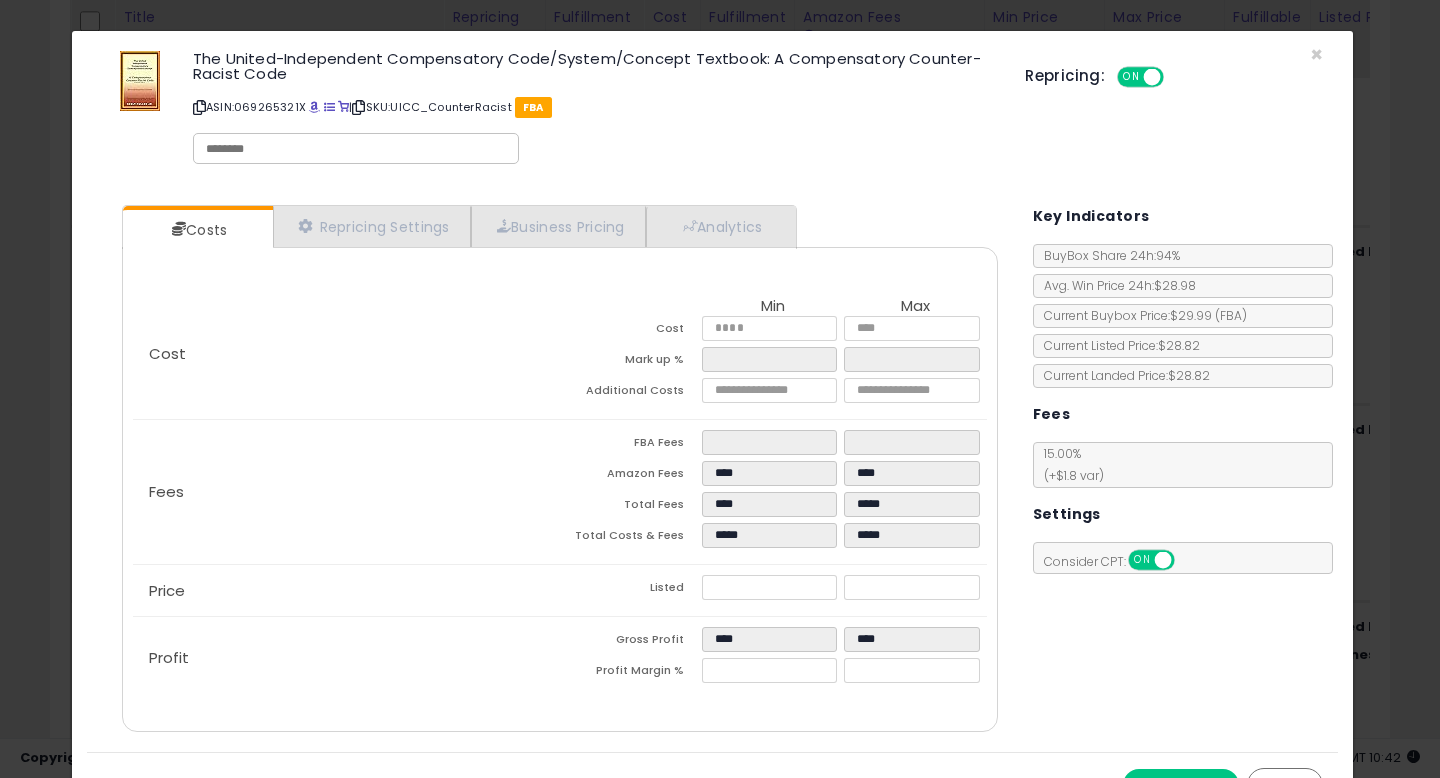 type on "*****" 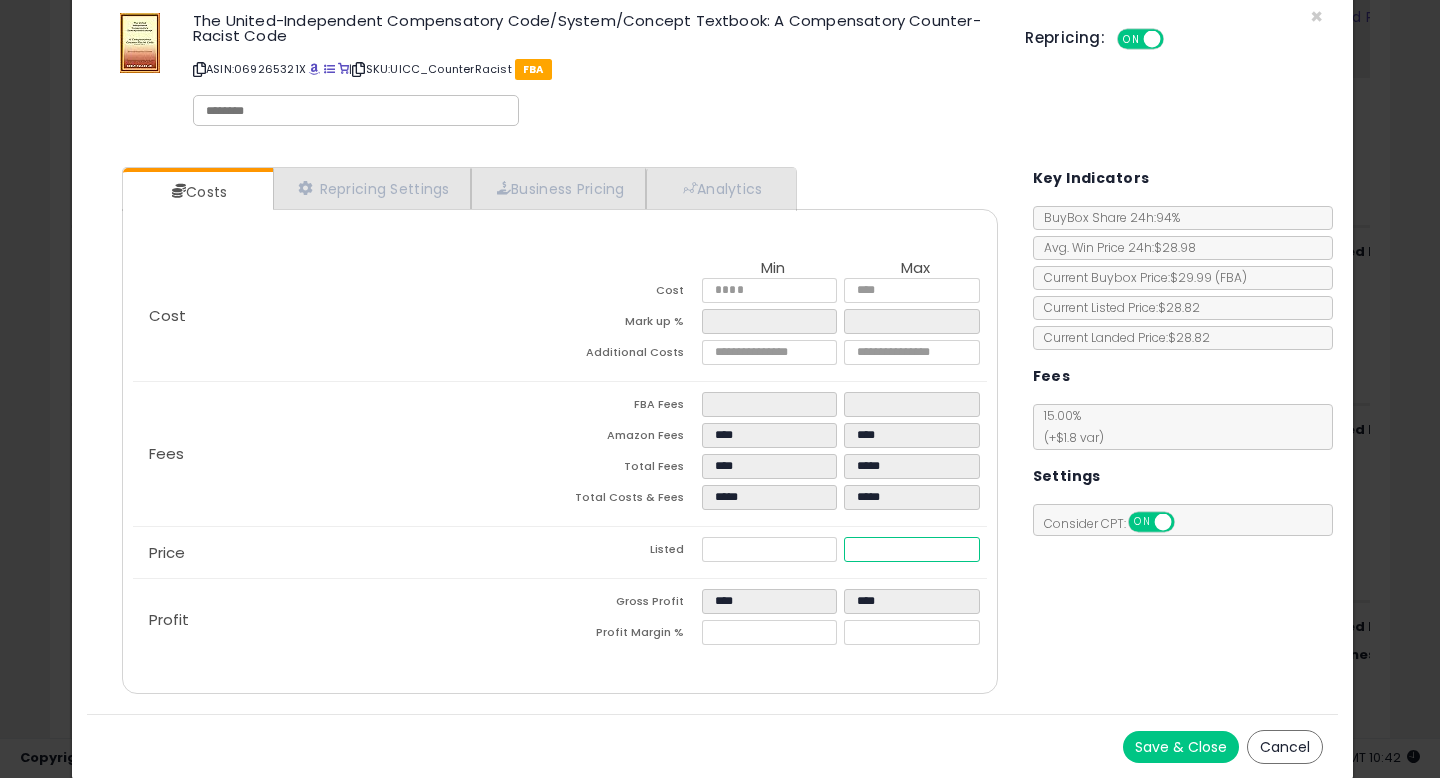 click on "*****" at bounding box center [911, 549] 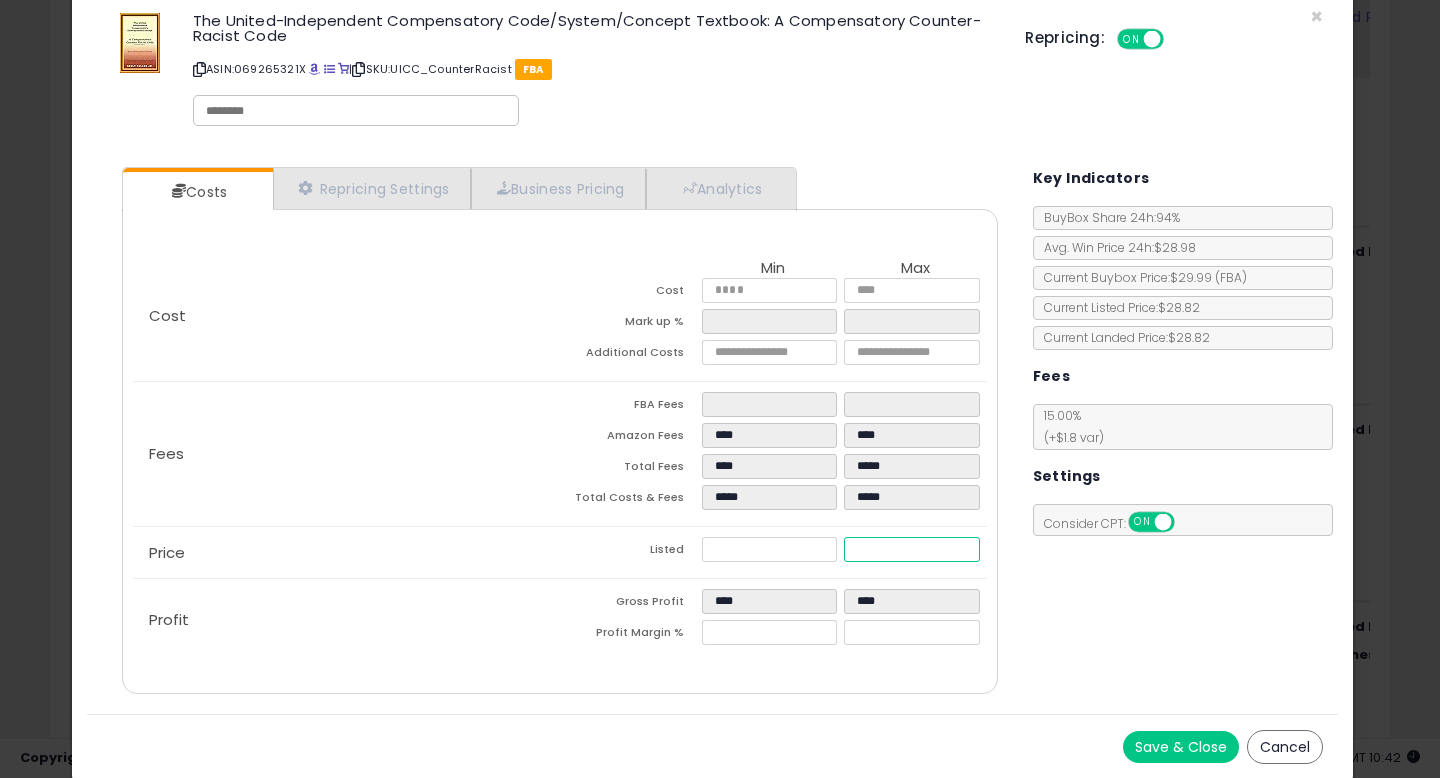 type on "*****" 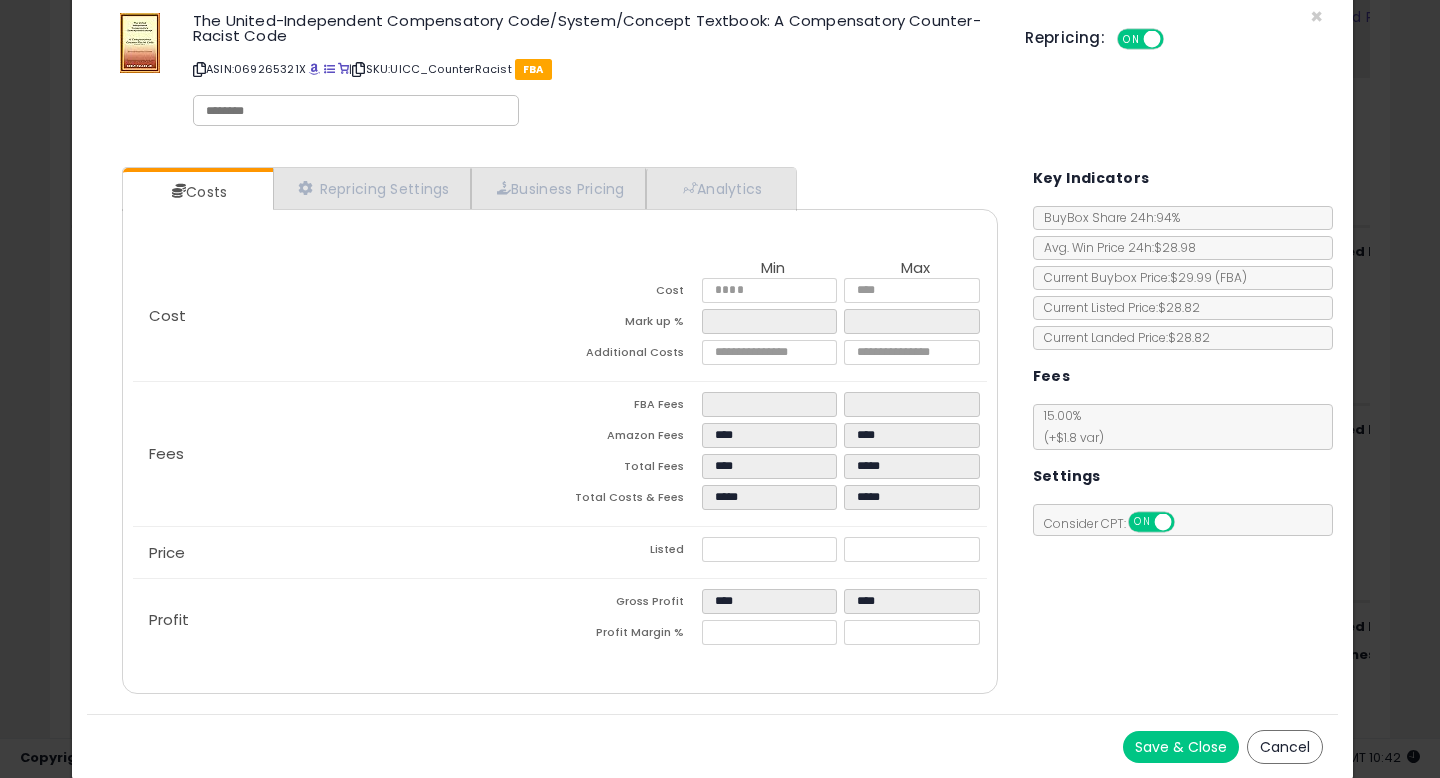 type on "*****" 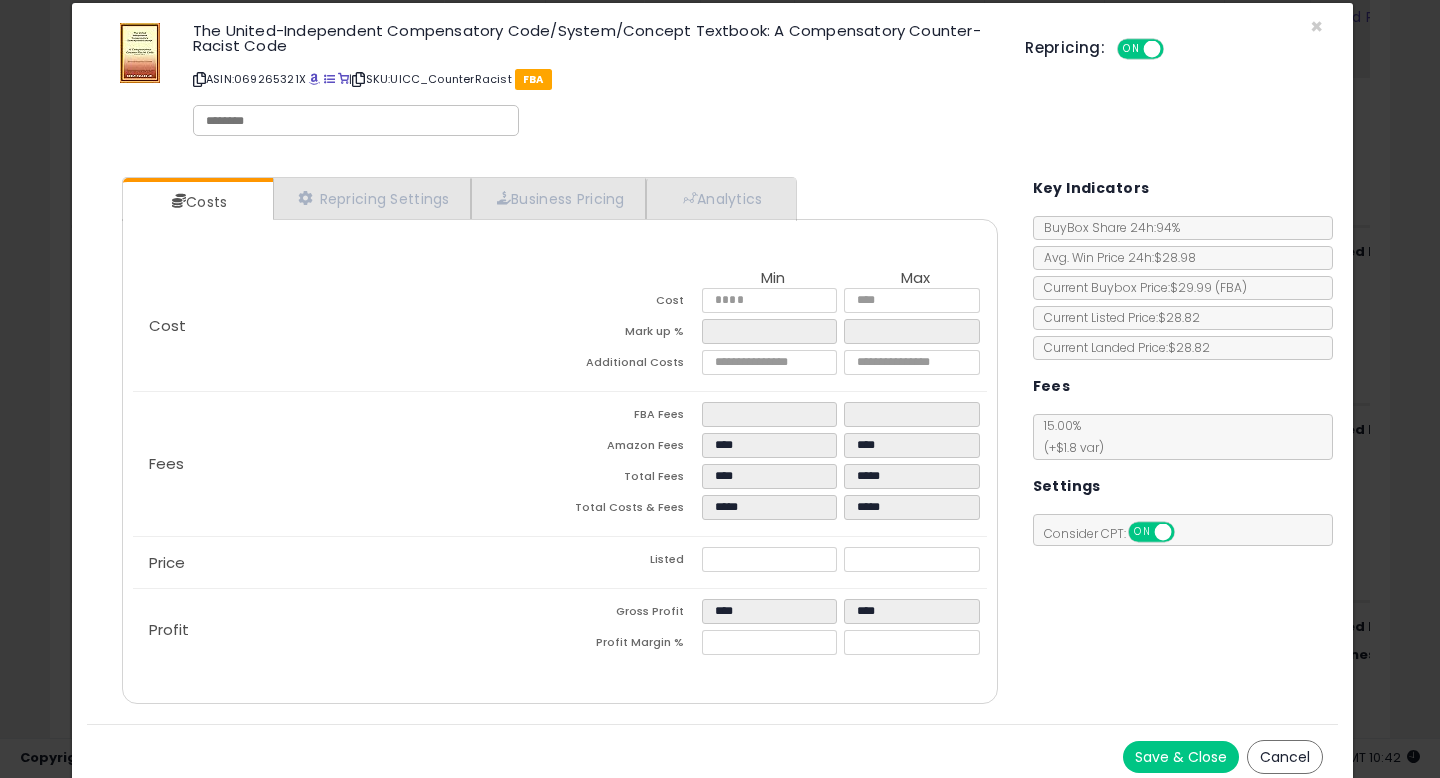 scroll, scrollTop: 27, scrollLeft: 0, axis: vertical 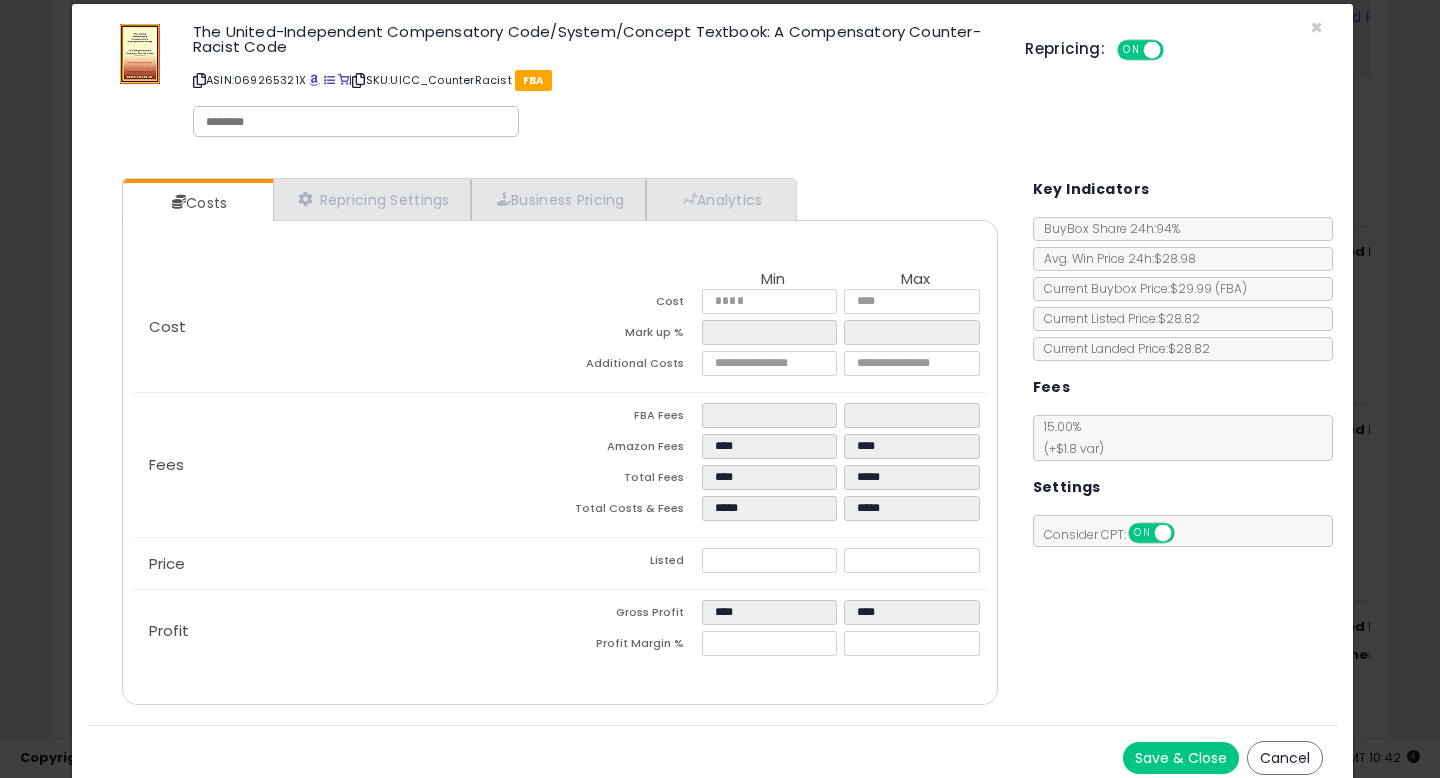 click on "Save & Close" at bounding box center (1181, 758) 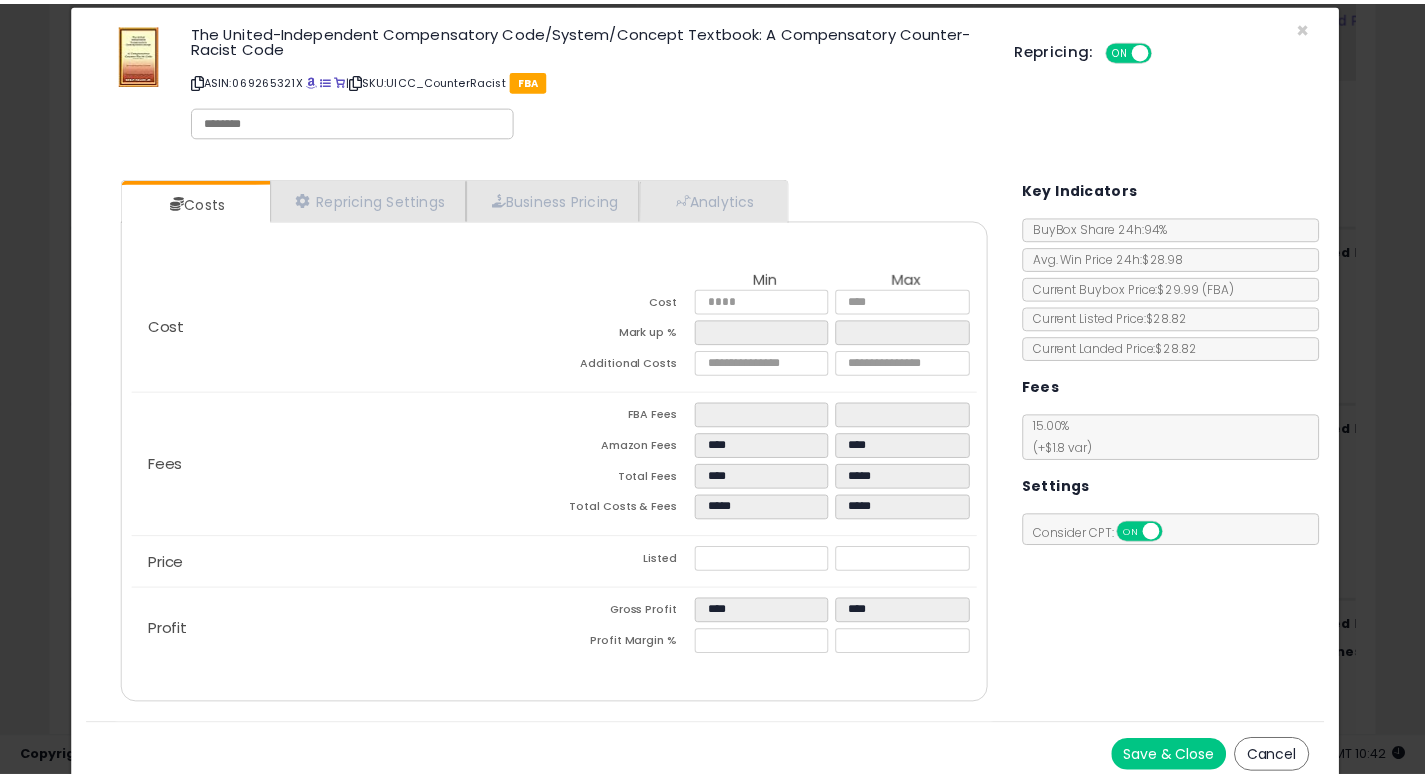 scroll, scrollTop: 0, scrollLeft: 0, axis: both 